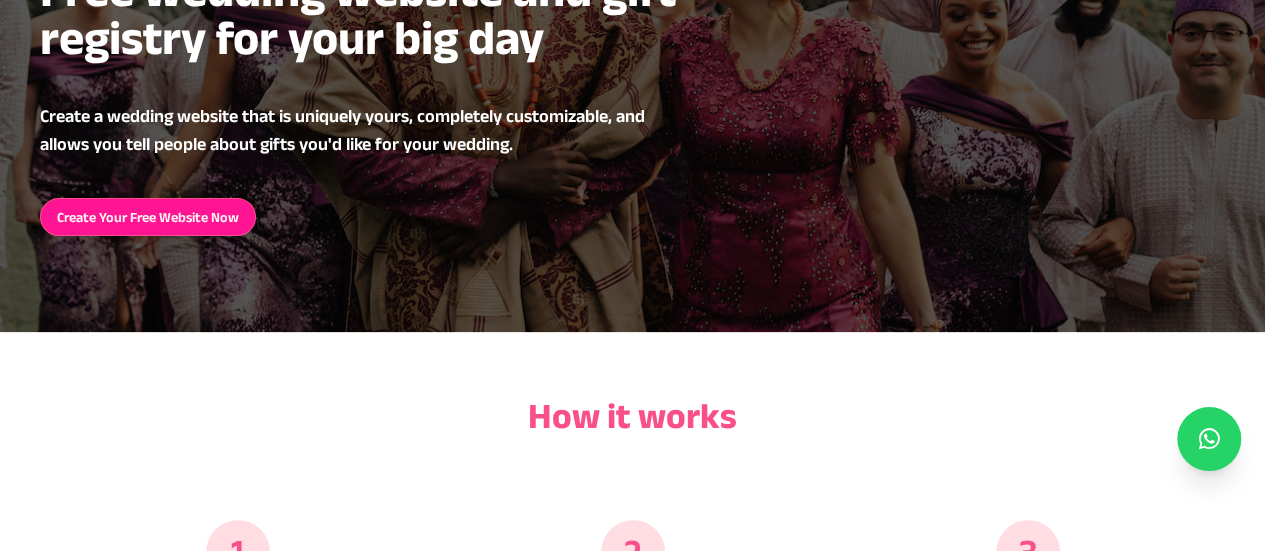 scroll, scrollTop: 0, scrollLeft: 0, axis: both 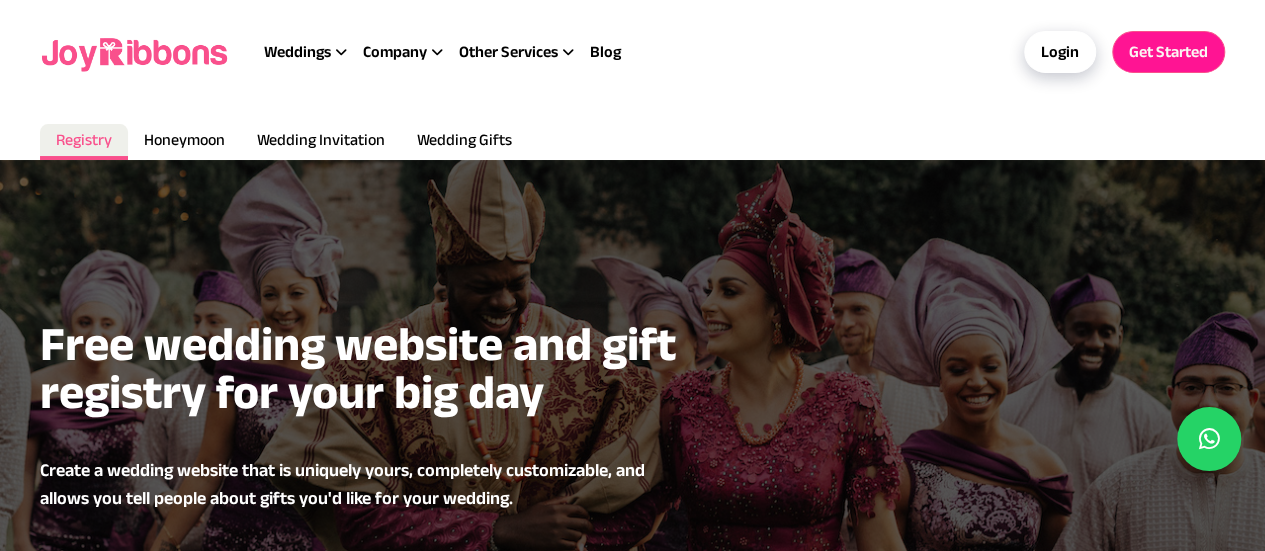 click on "Login" at bounding box center [1060, 52] 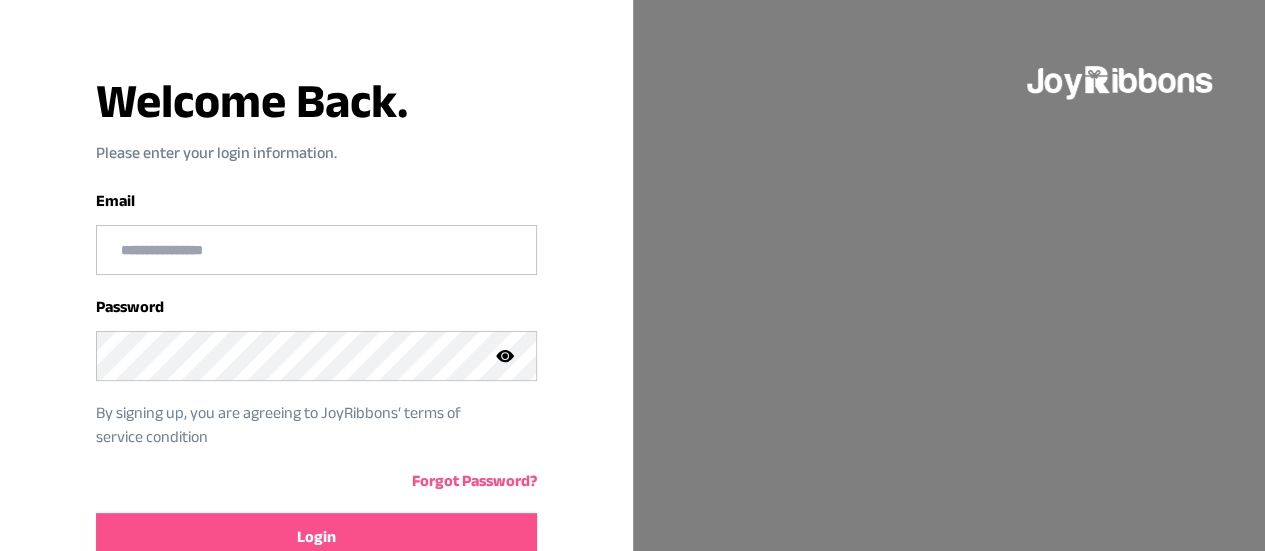 scroll, scrollTop: 215, scrollLeft: 0, axis: vertical 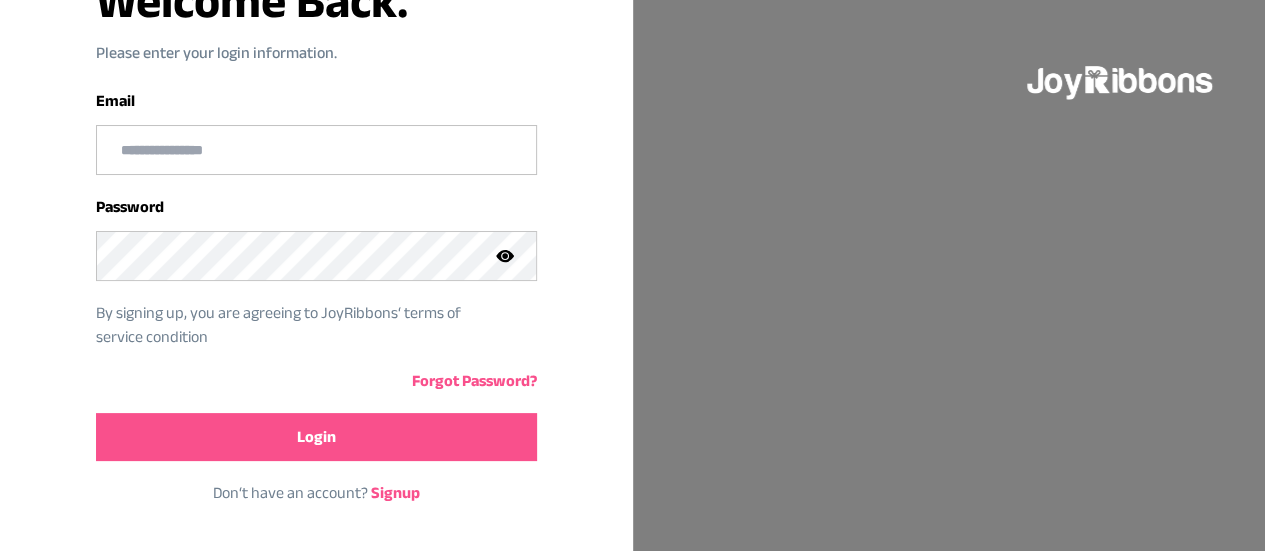 click on "Signup" at bounding box center (395, 492) 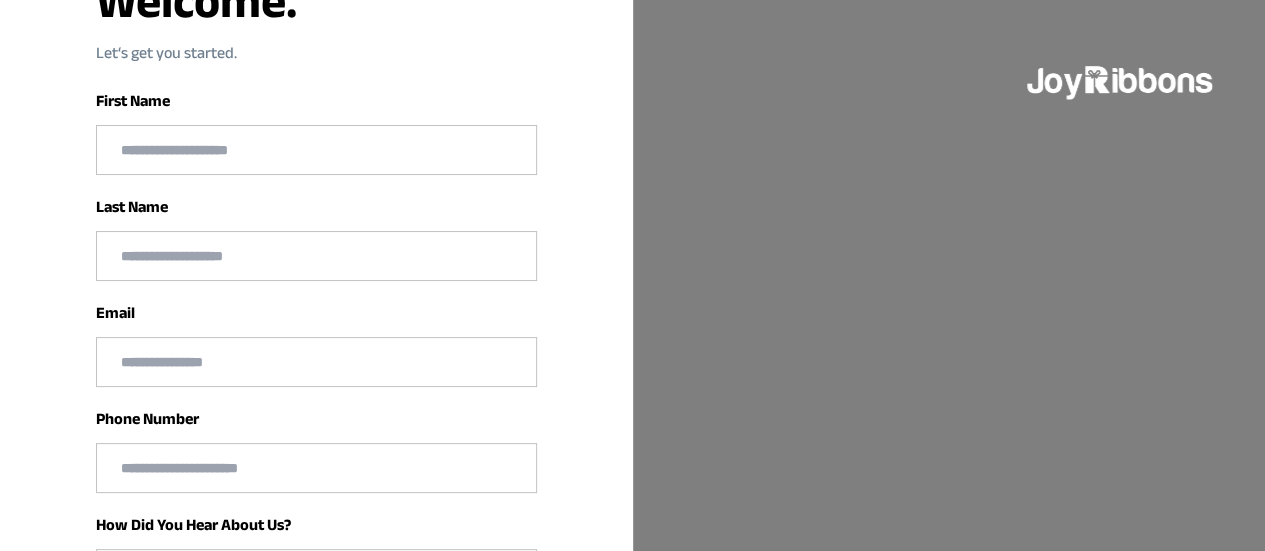 click at bounding box center [316, 150] 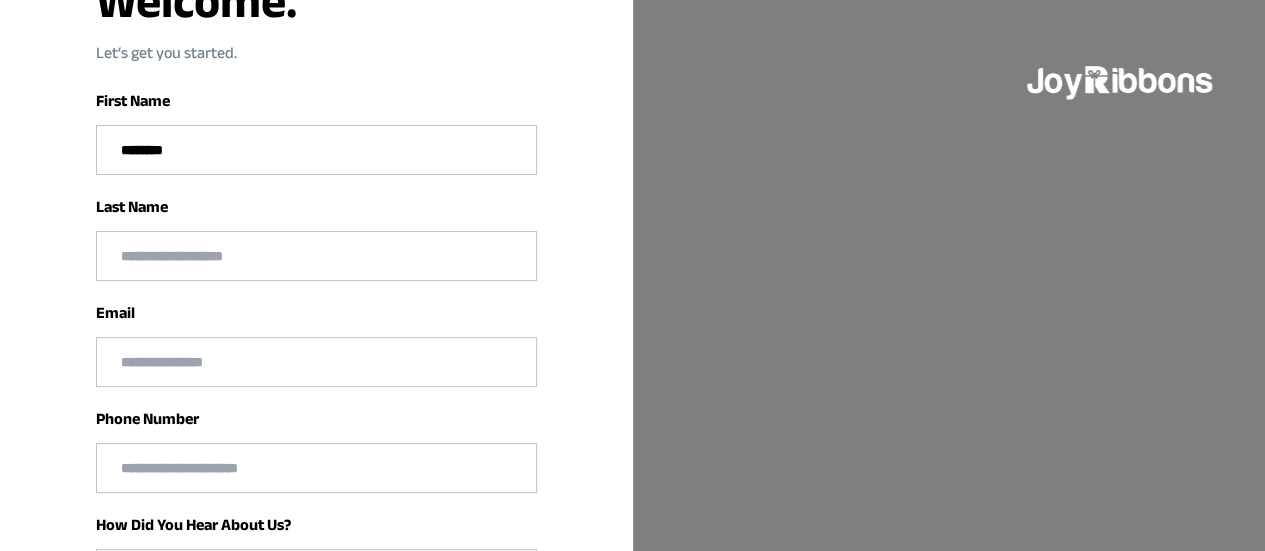 type on "****" 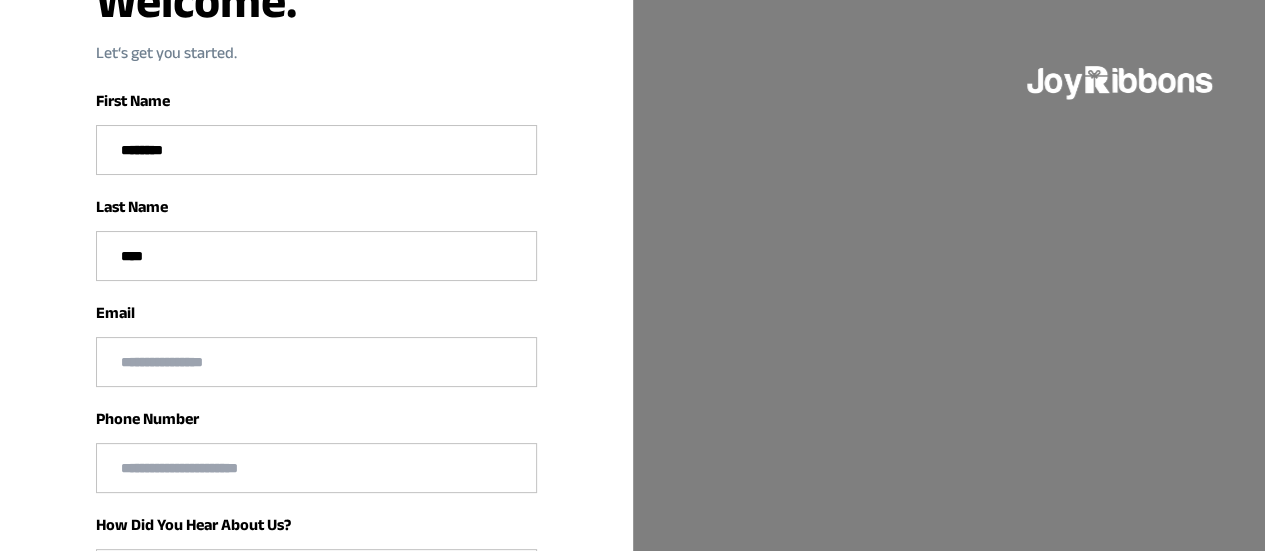 type on "**********" 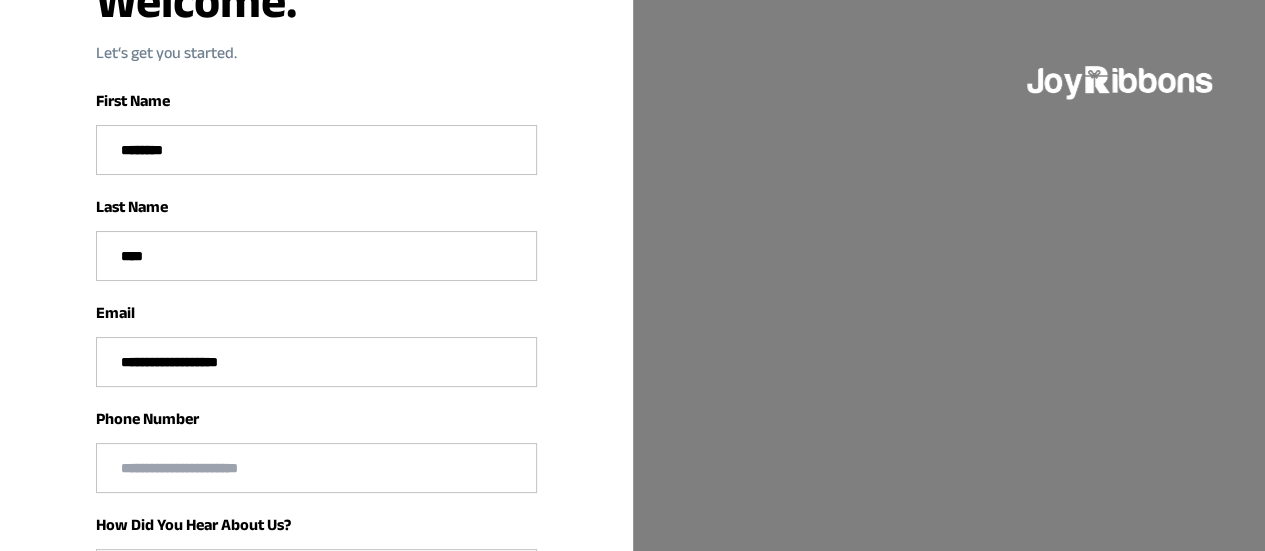 type on "**********" 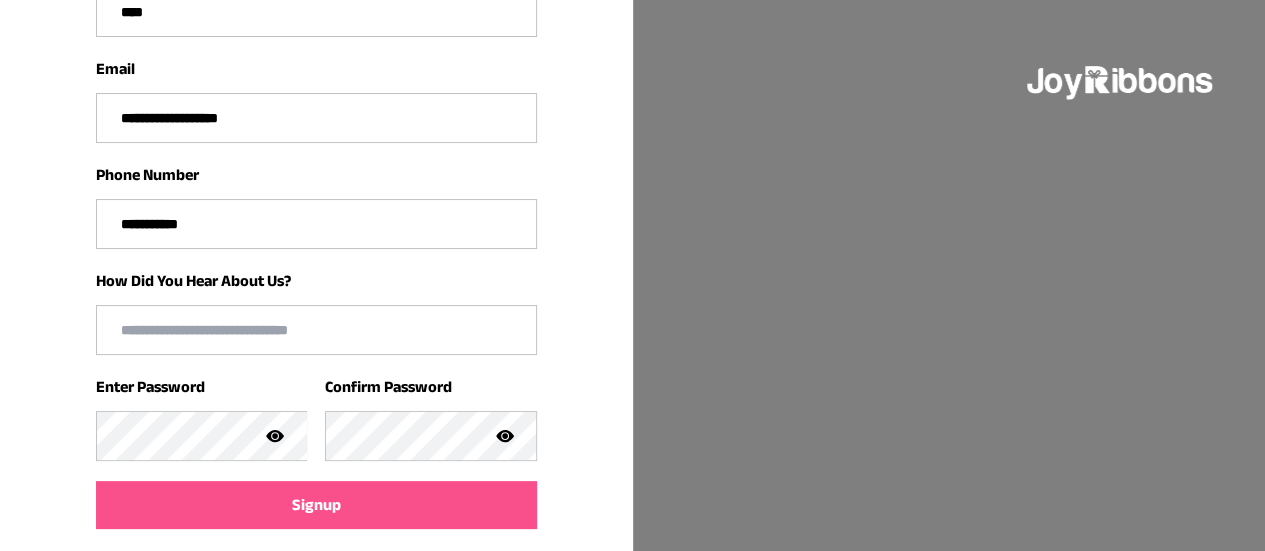 scroll, scrollTop: 460, scrollLeft: 0, axis: vertical 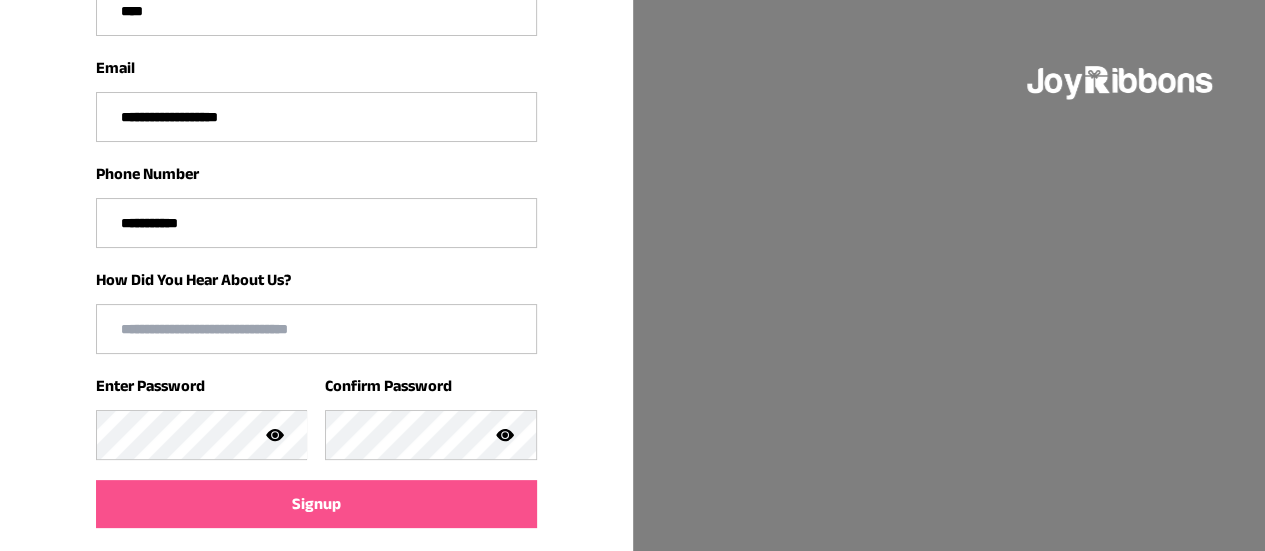 click at bounding box center [316, 329] 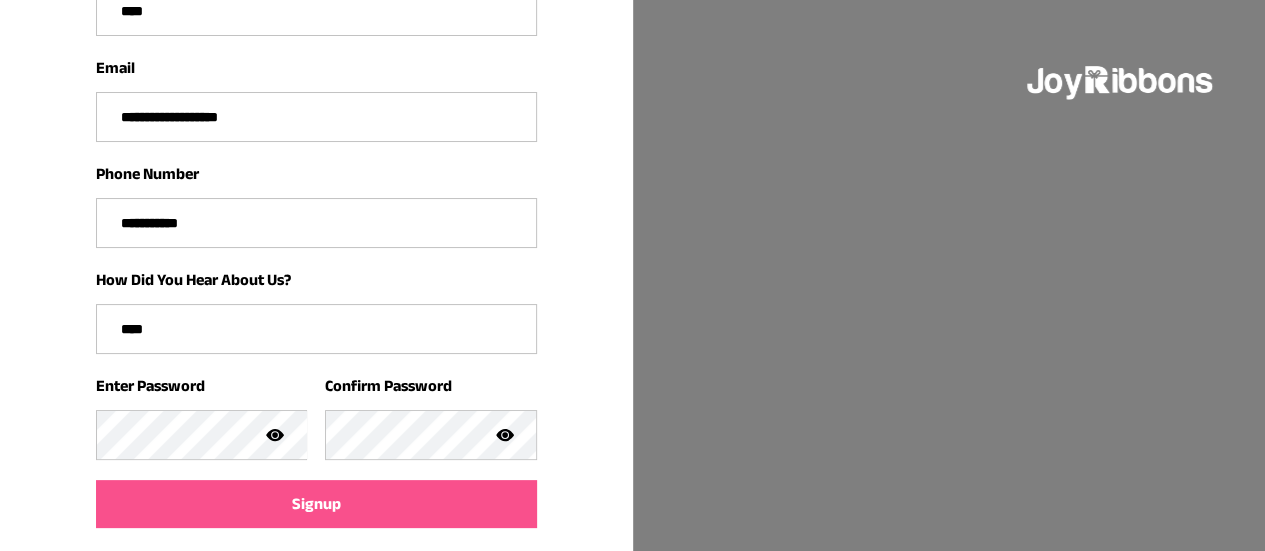 scroll, scrollTop: 524, scrollLeft: 0, axis: vertical 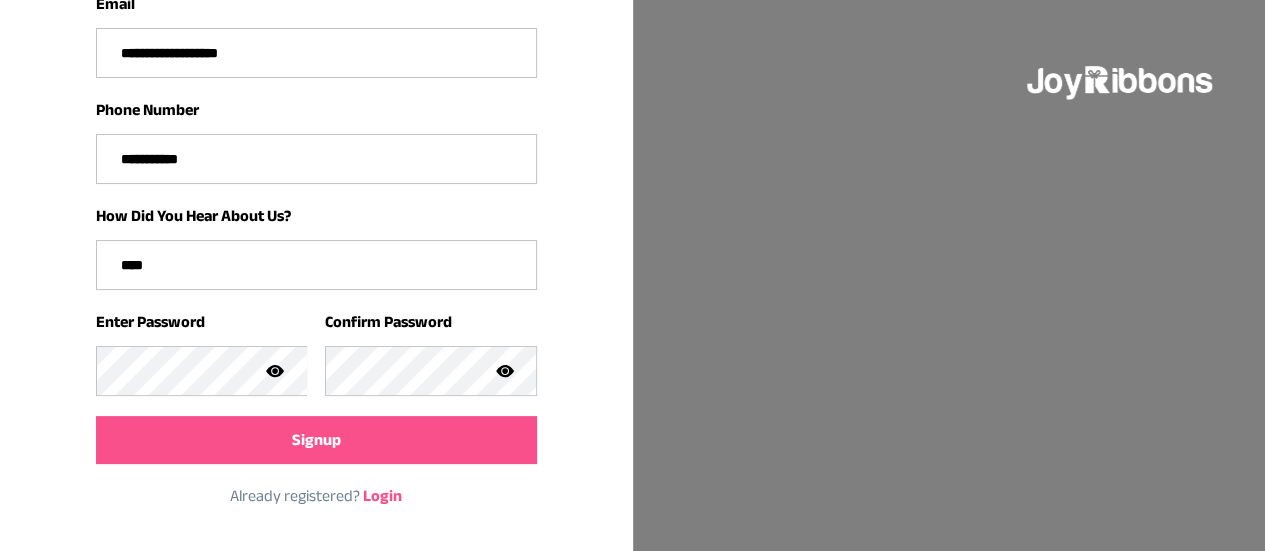type on "****" 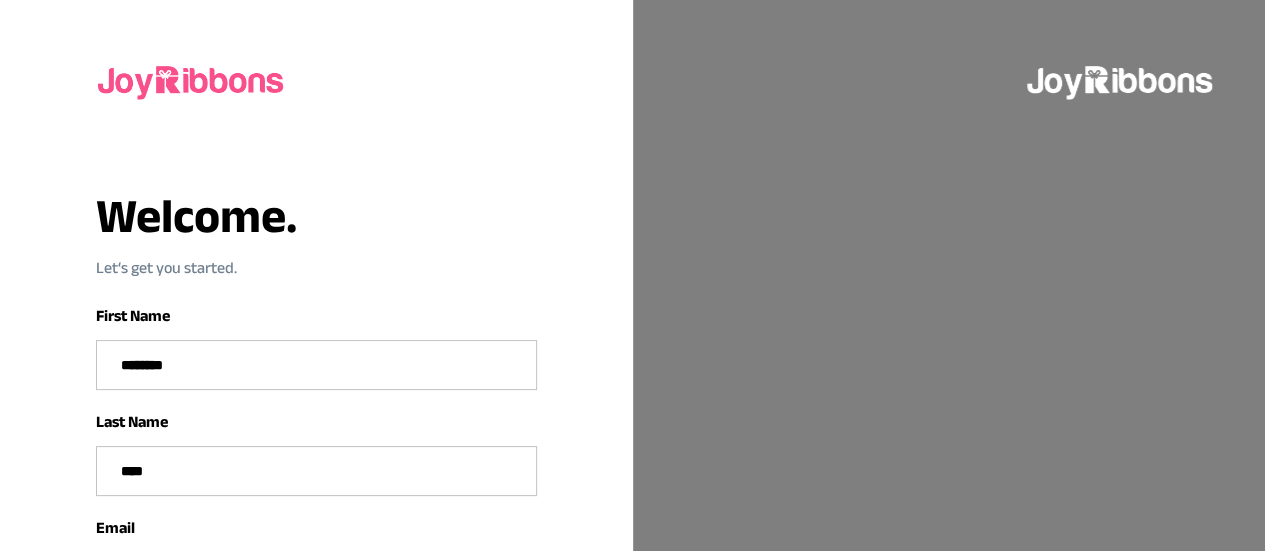 scroll, scrollTop: 0, scrollLeft: 0, axis: both 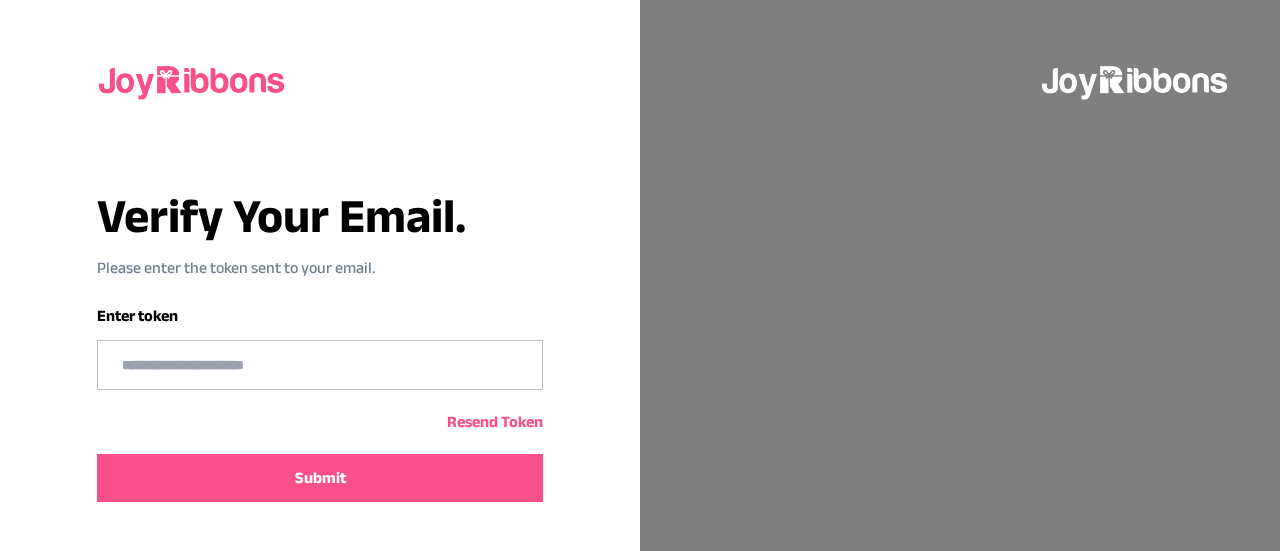 click at bounding box center [320, 365] 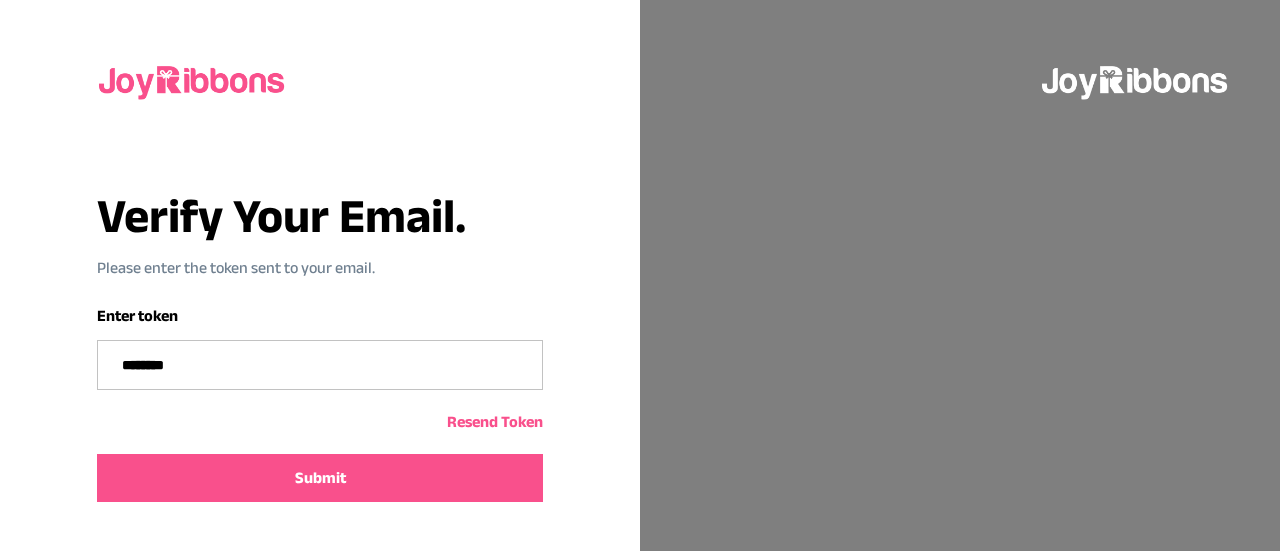 click on "Submit" at bounding box center (320, 478) 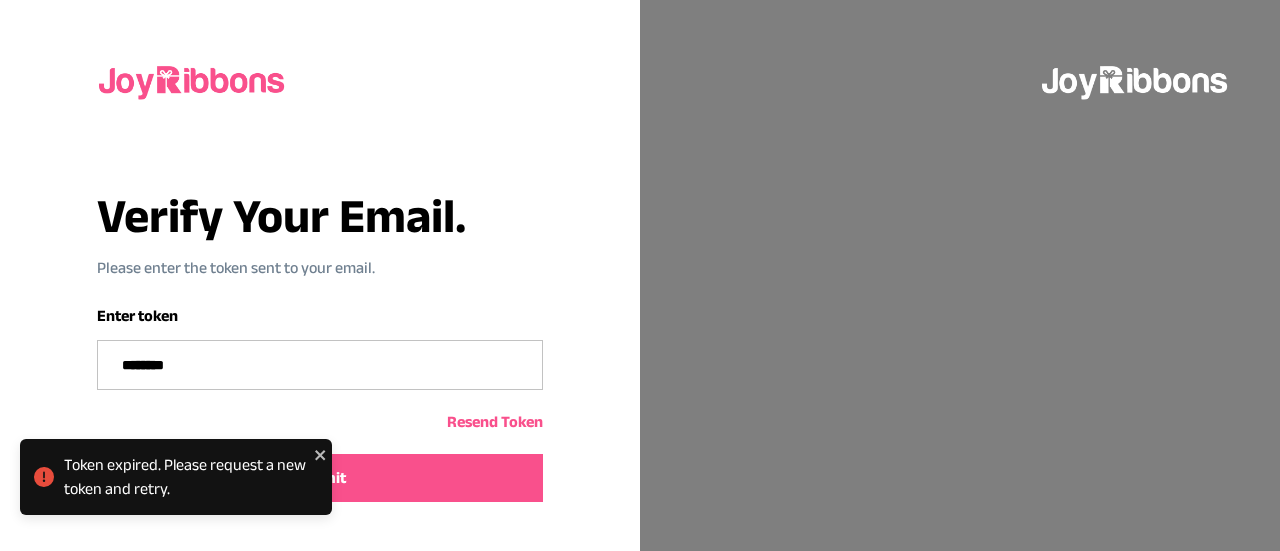 click on "Enter token ********" at bounding box center (320, 347) 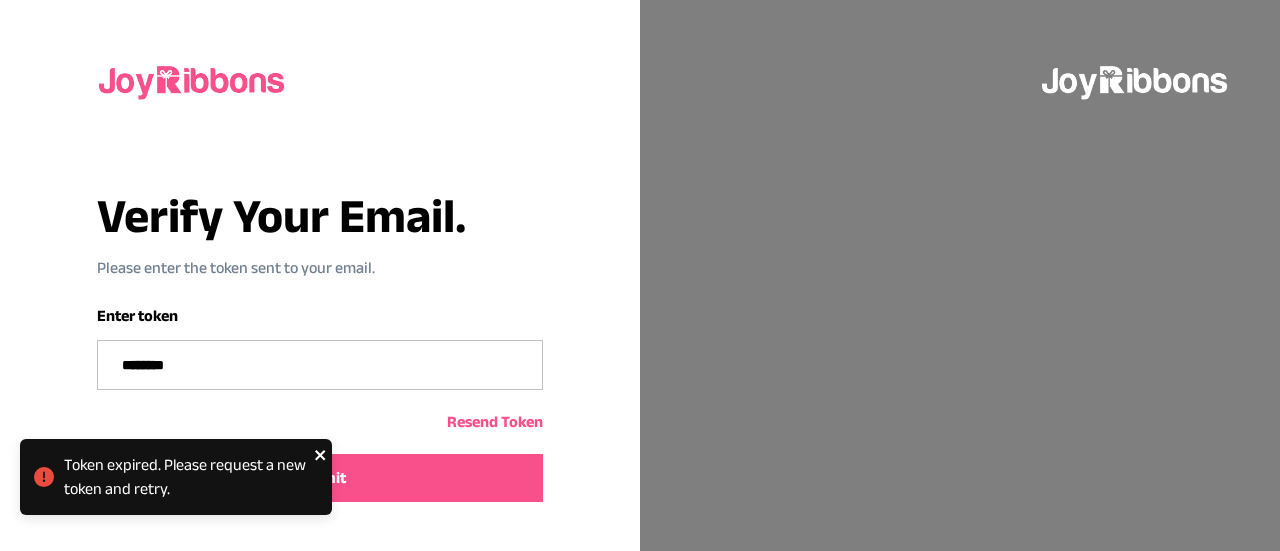 click 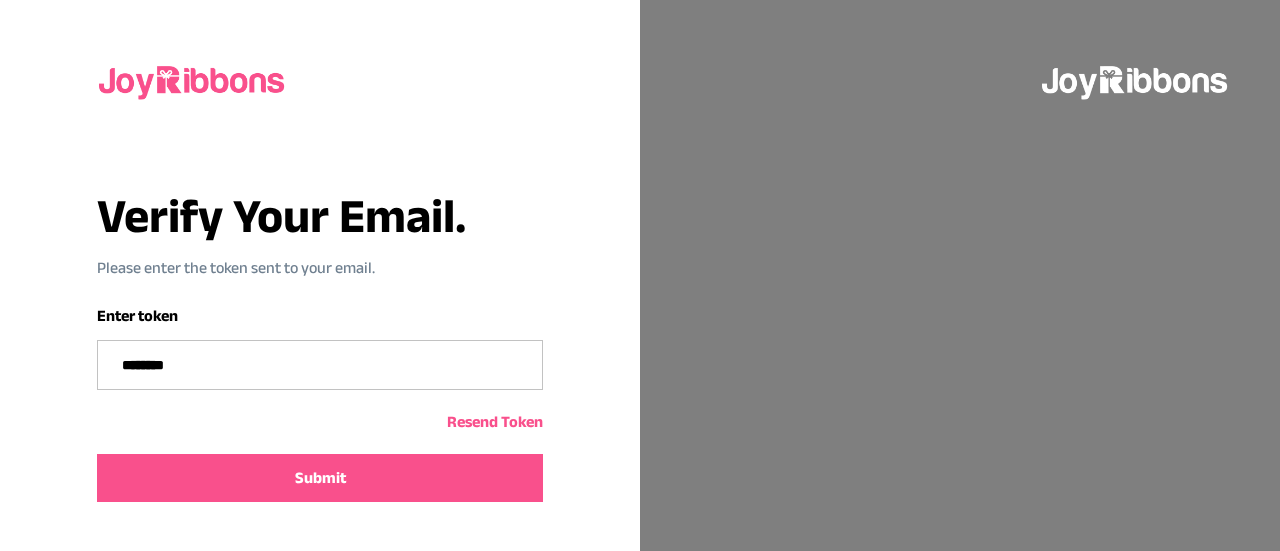 click on "Resend Token" at bounding box center [495, 422] 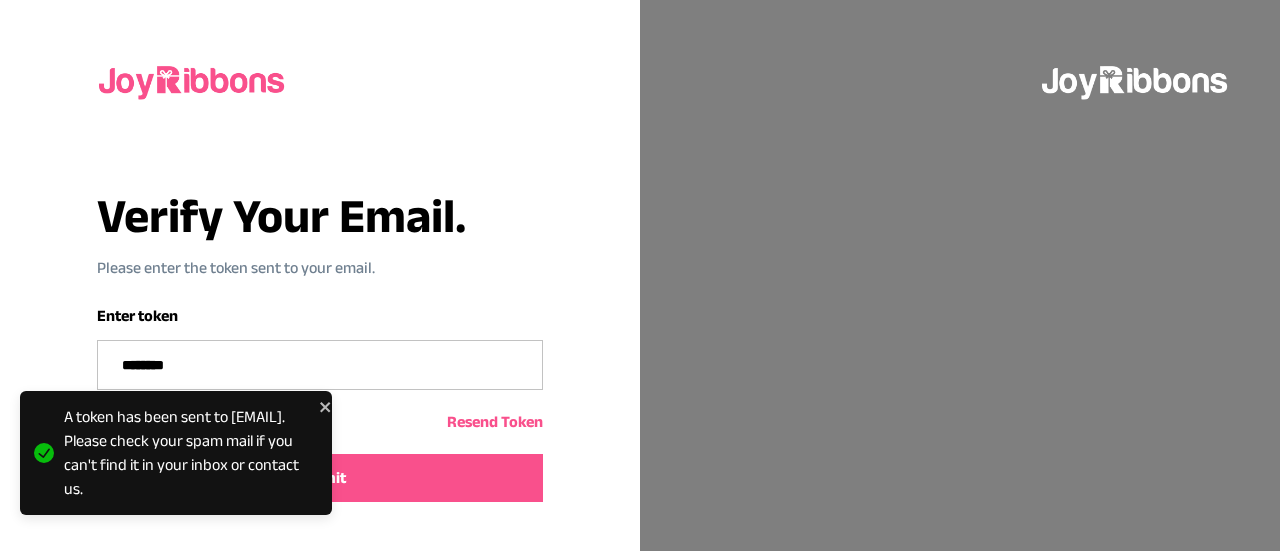 click on "********" at bounding box center (320, 365) 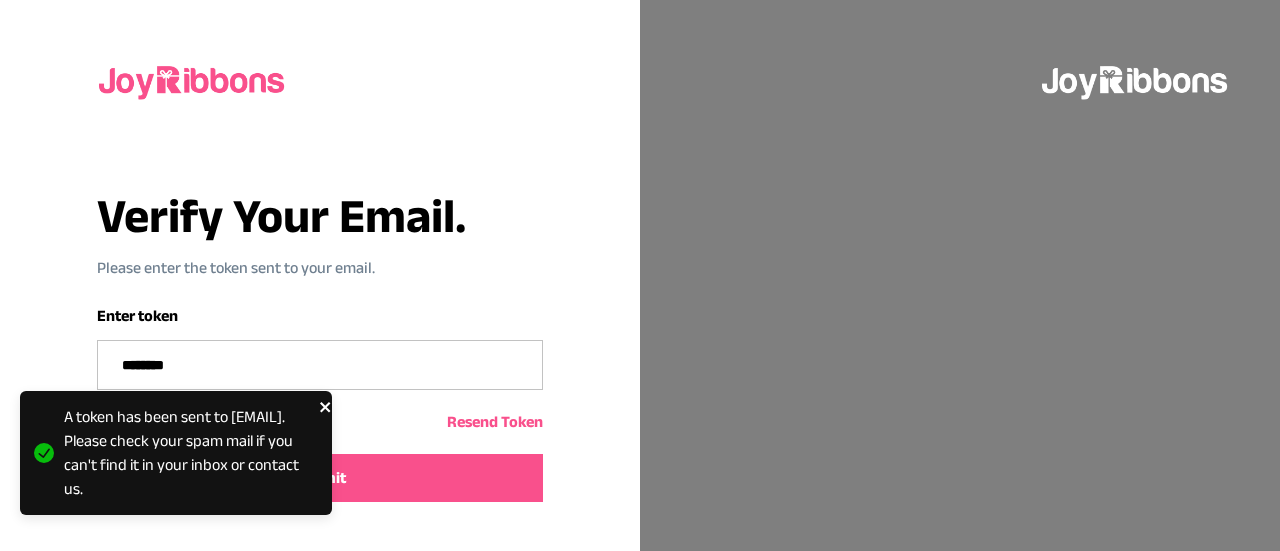 type on "********" 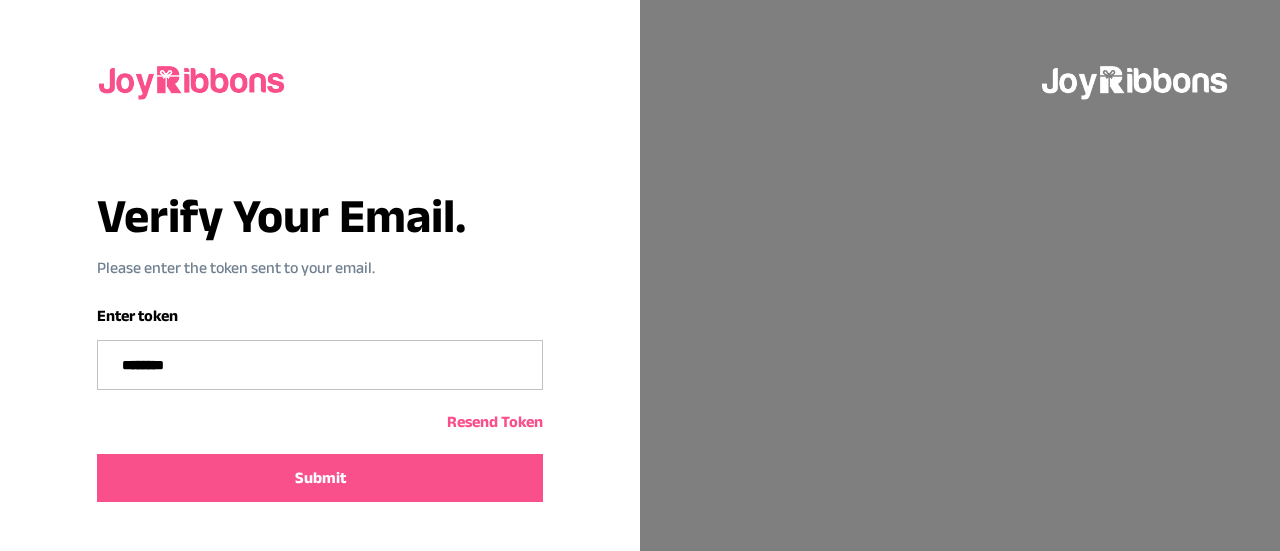 click on "Submit" at bounding box center (320, 478) 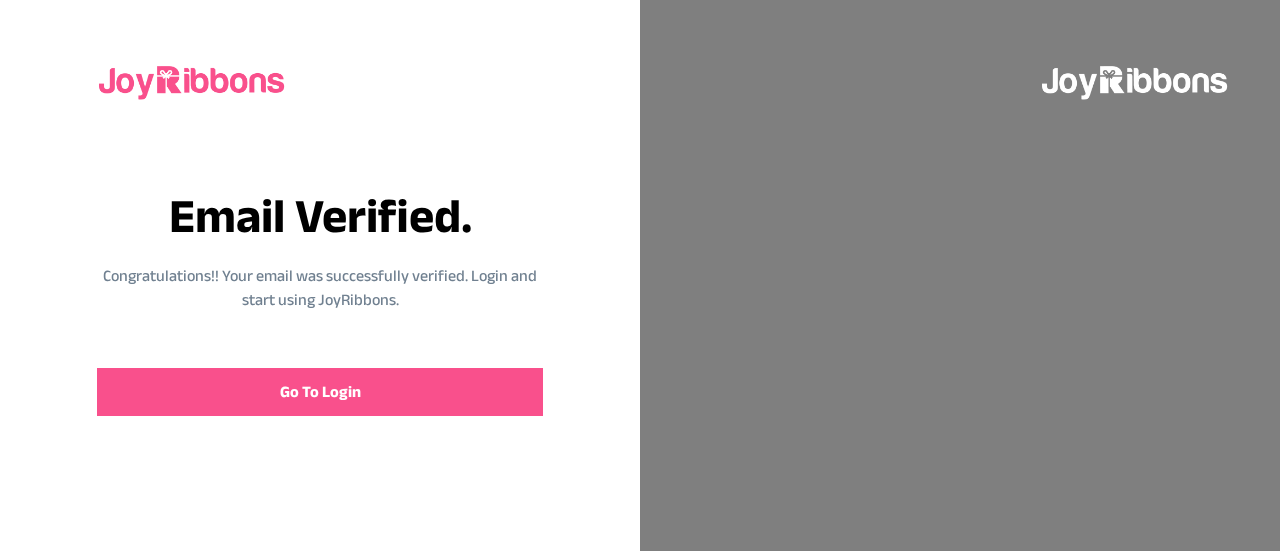 click on "Go To Login" at bounding box center [320, 392] 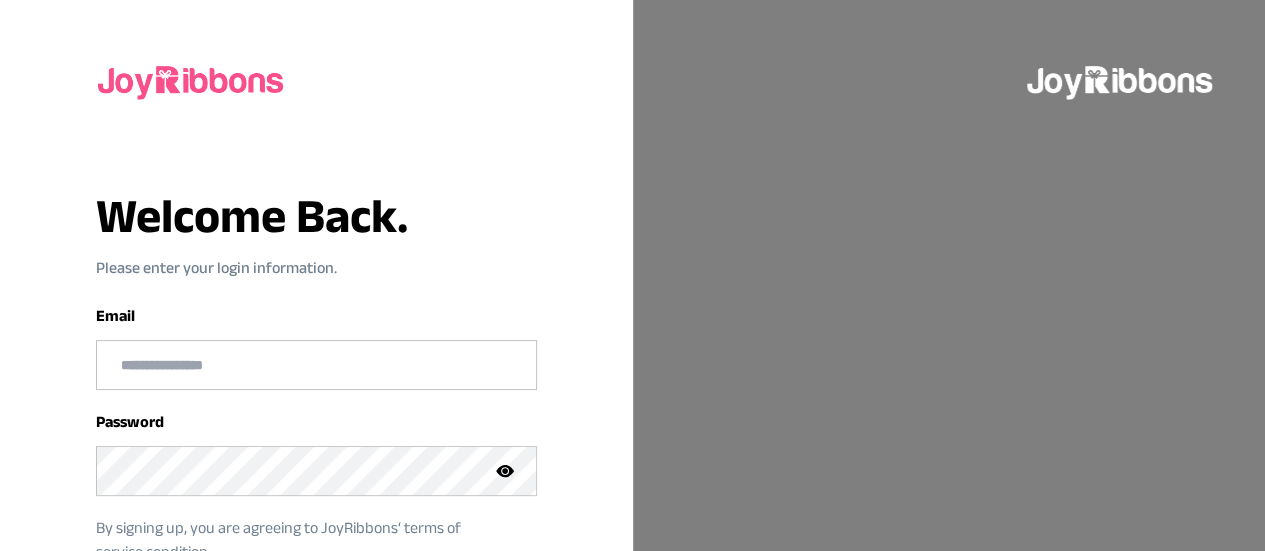 click at bounding box center [316, 365] 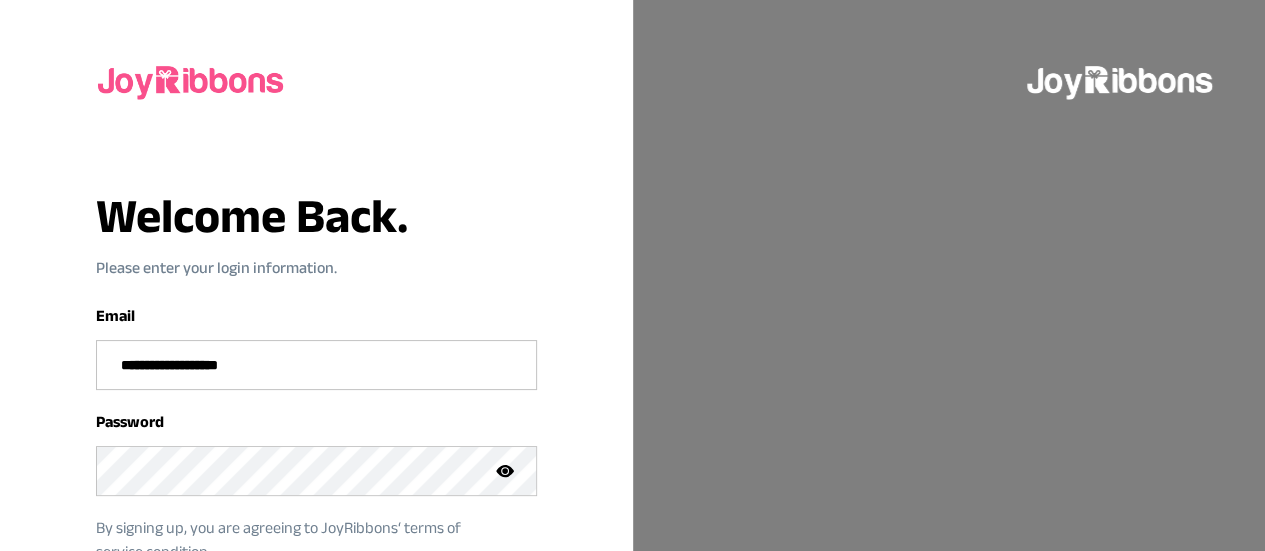 type on "**********" 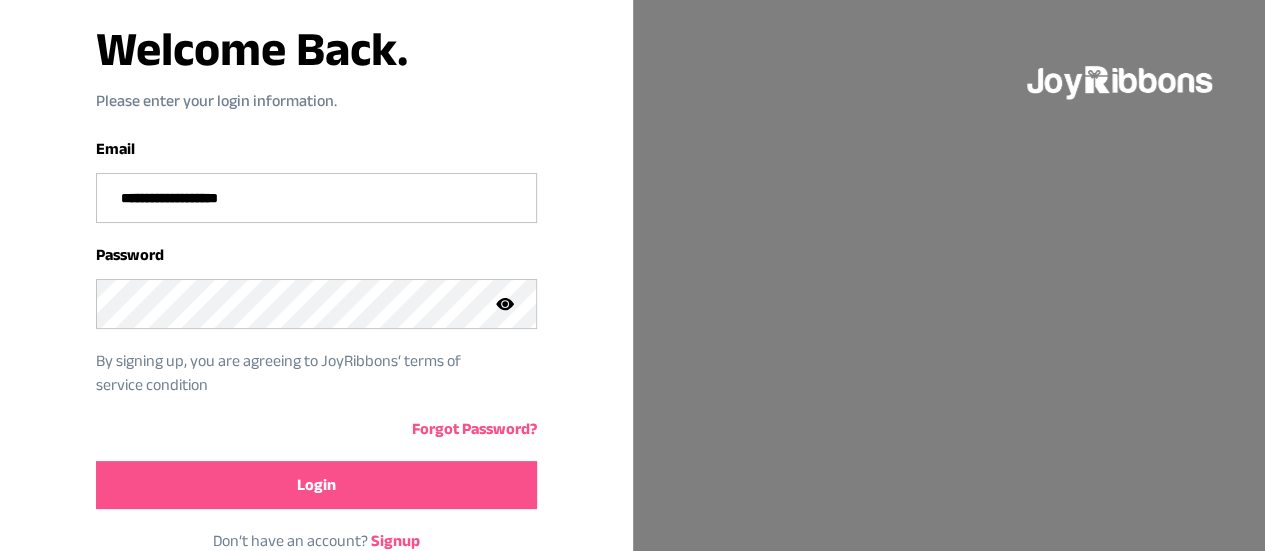 scroll, scrollTop: 215, scrollLeft: 0, axis: vertical 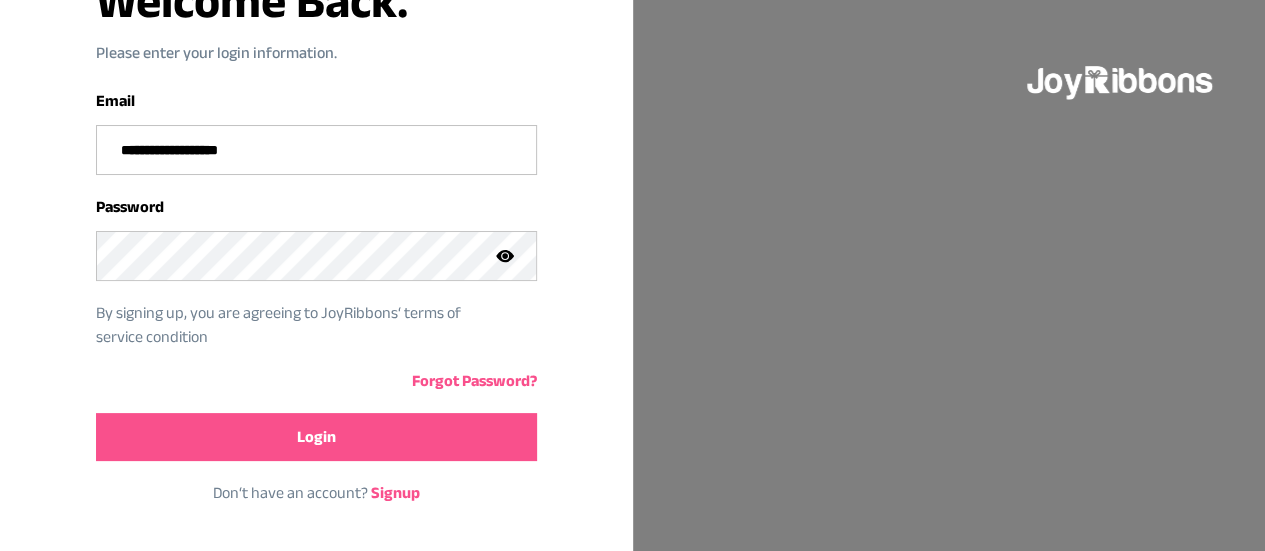 click on "Login" at bounding box center (316, 437) 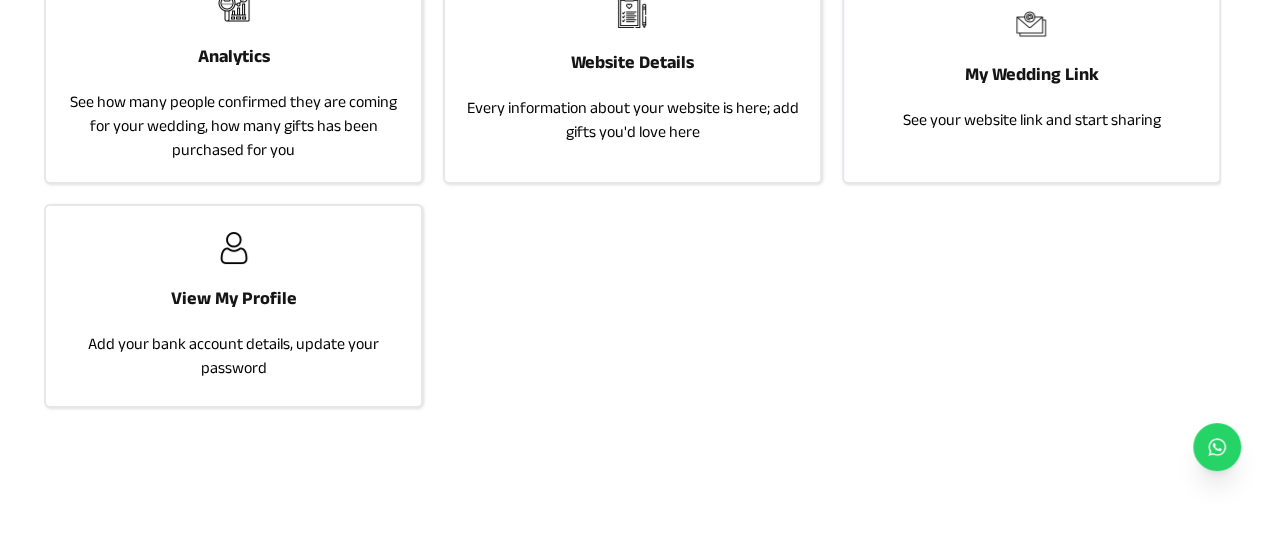 scroll, scrollTop: 0, scrollLeft: 0, axis: both 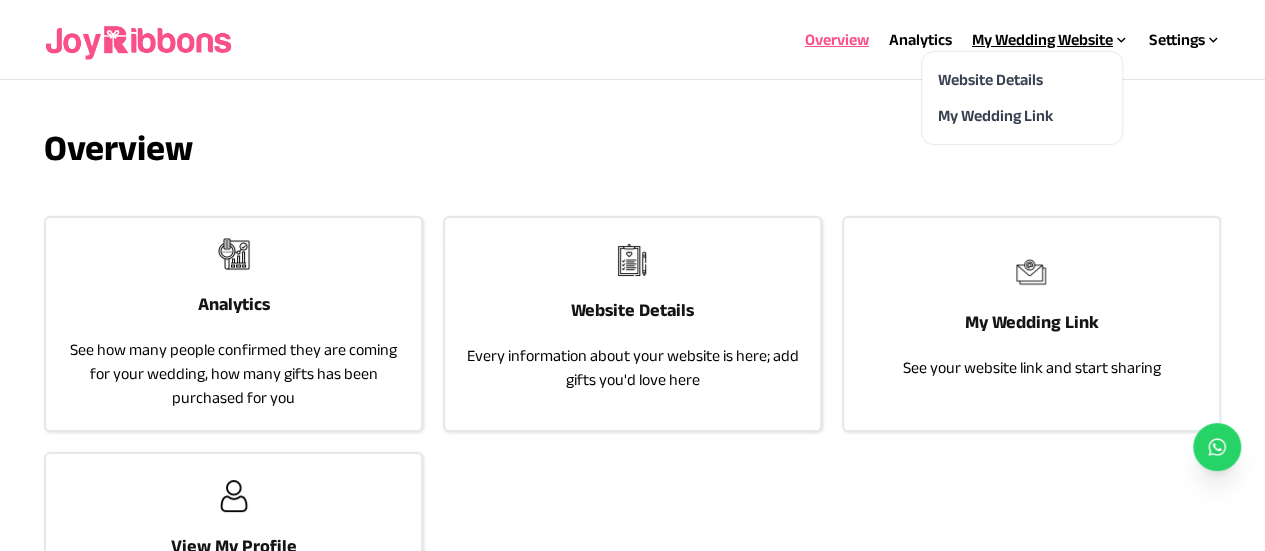 click on "My Wedding Website" at bounding box center [1050, 40] 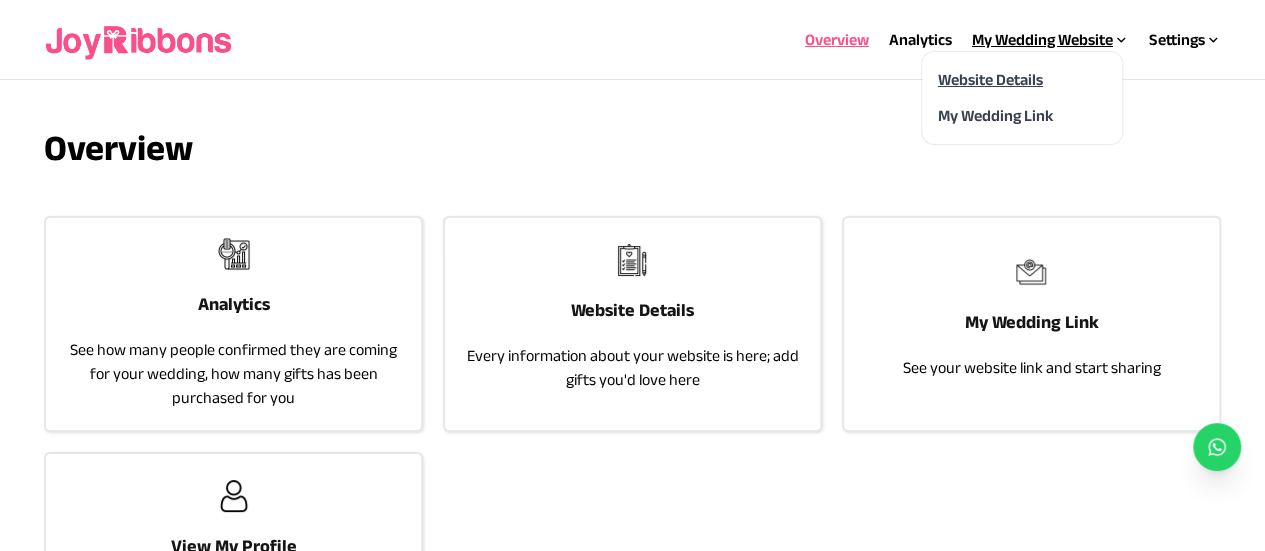 click on "Website Details" at bounding box center [990, 79] 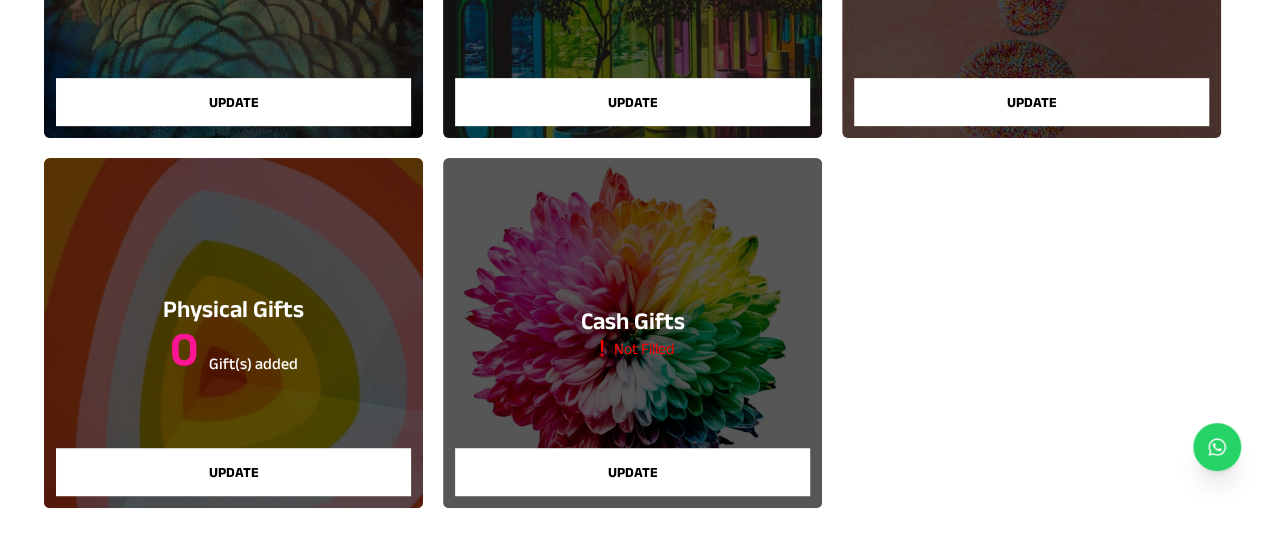 scroll, scrollTop: 428, scrollLeft: 0, axis: vertical 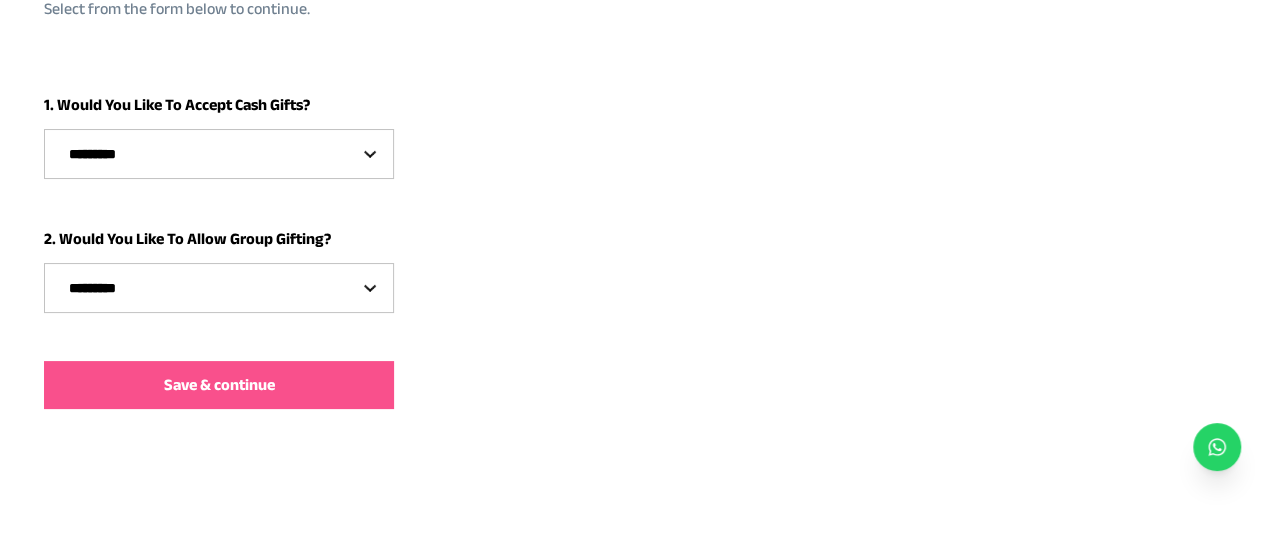 click on "********* *** **" at bounding box center (219, 154) 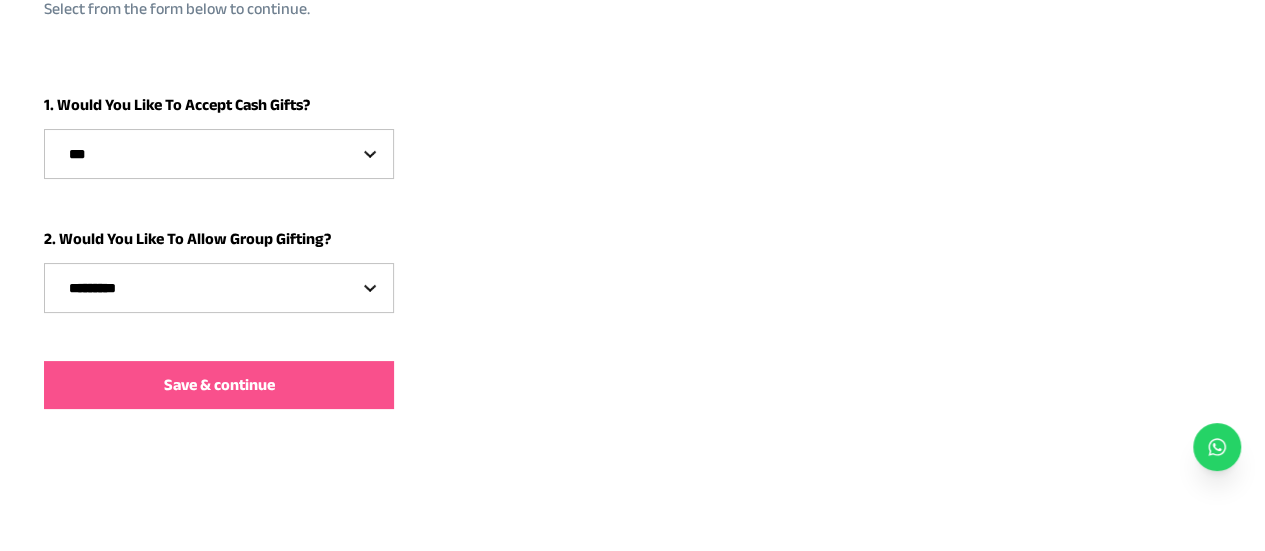 click on "********* *** **" at bounding box center (219, 154) 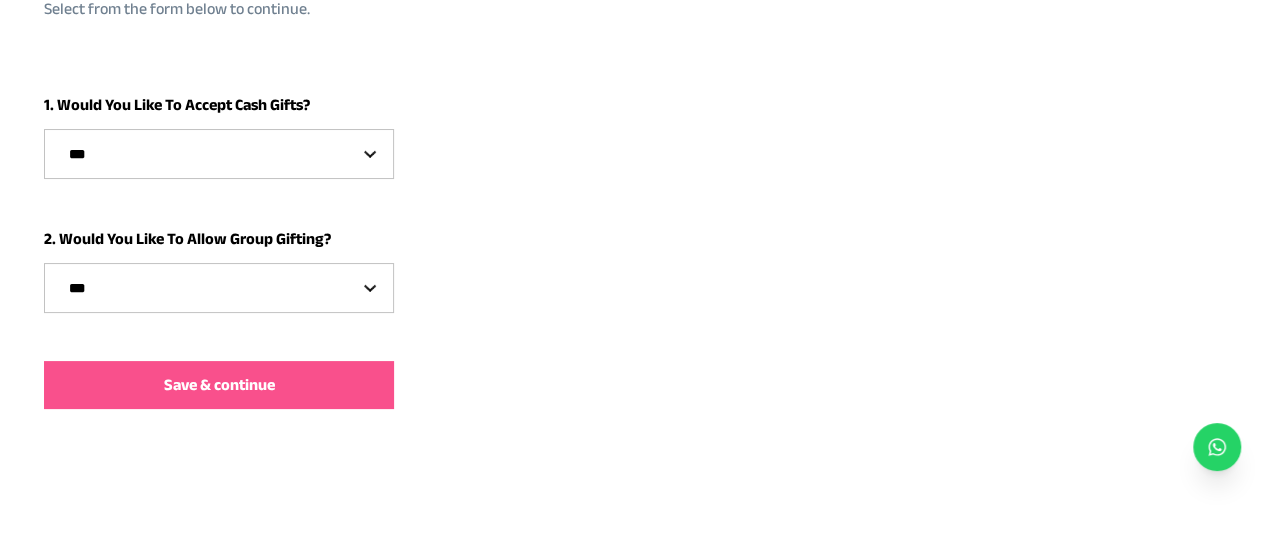 click on "********* *** **" at bounding box center (219, 288) 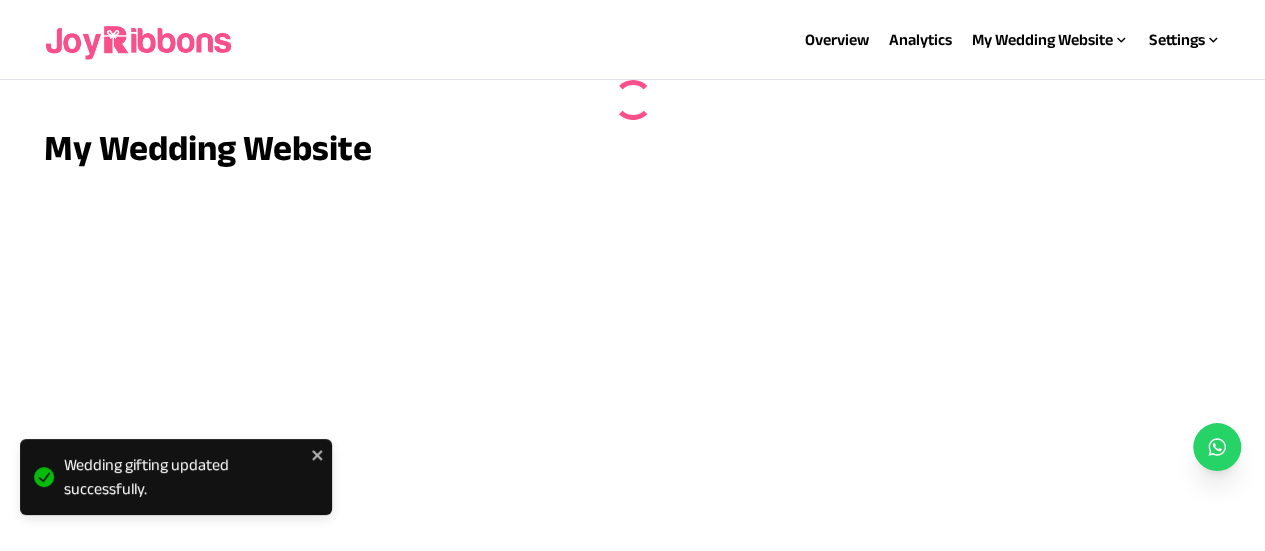 scroll, scrollTop: 0, scrollLeft: 0, axis: both 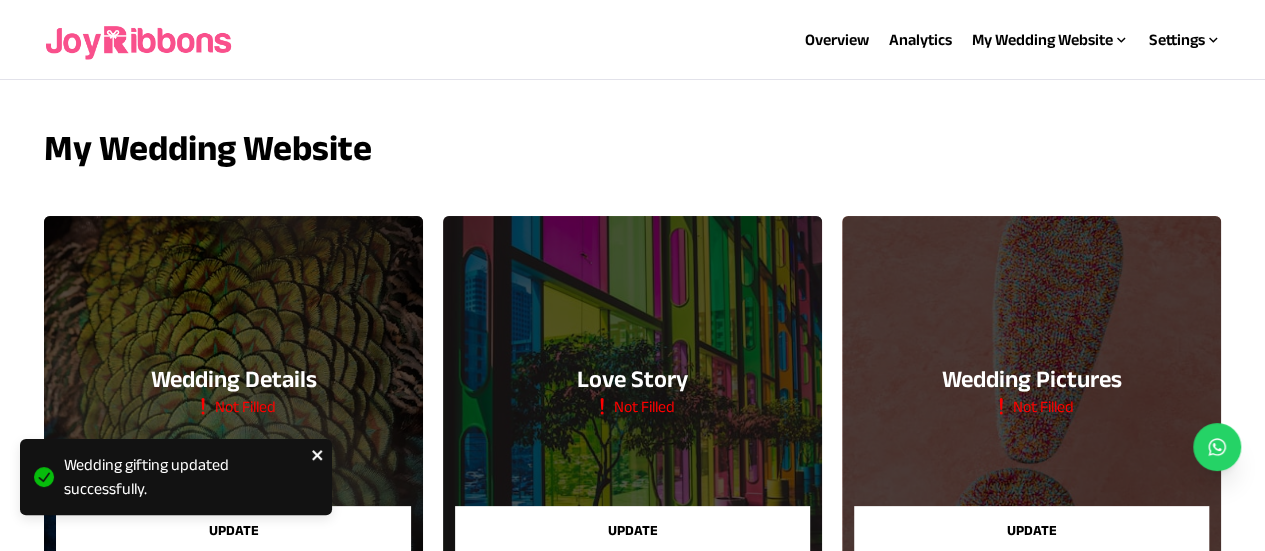 click 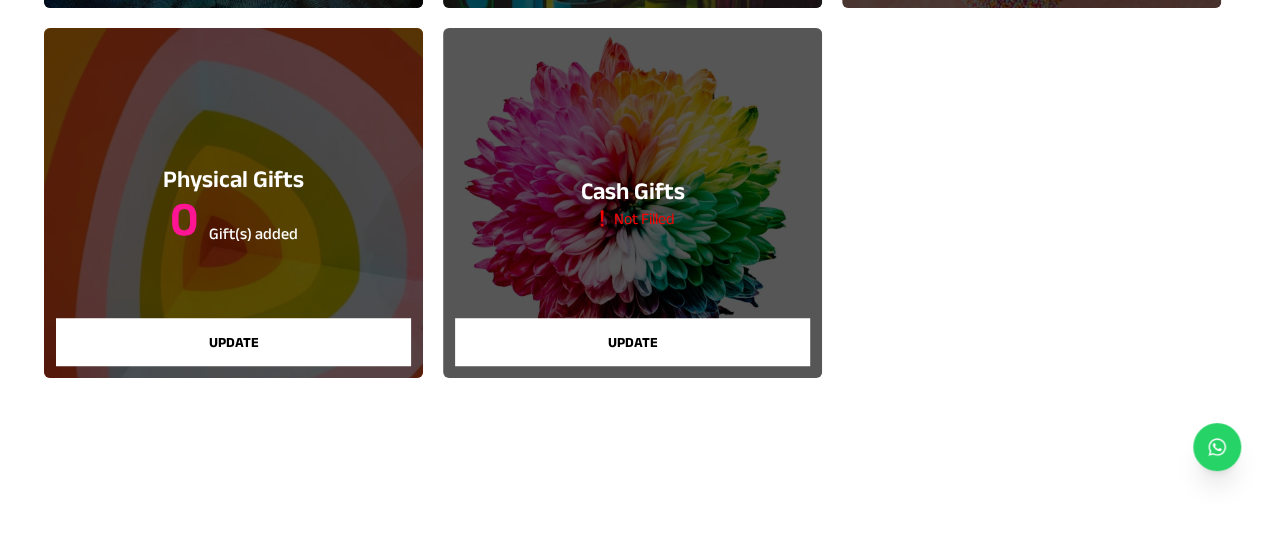 scroll, scrollTop: 576, scrollLeft: 0, axis: vertical 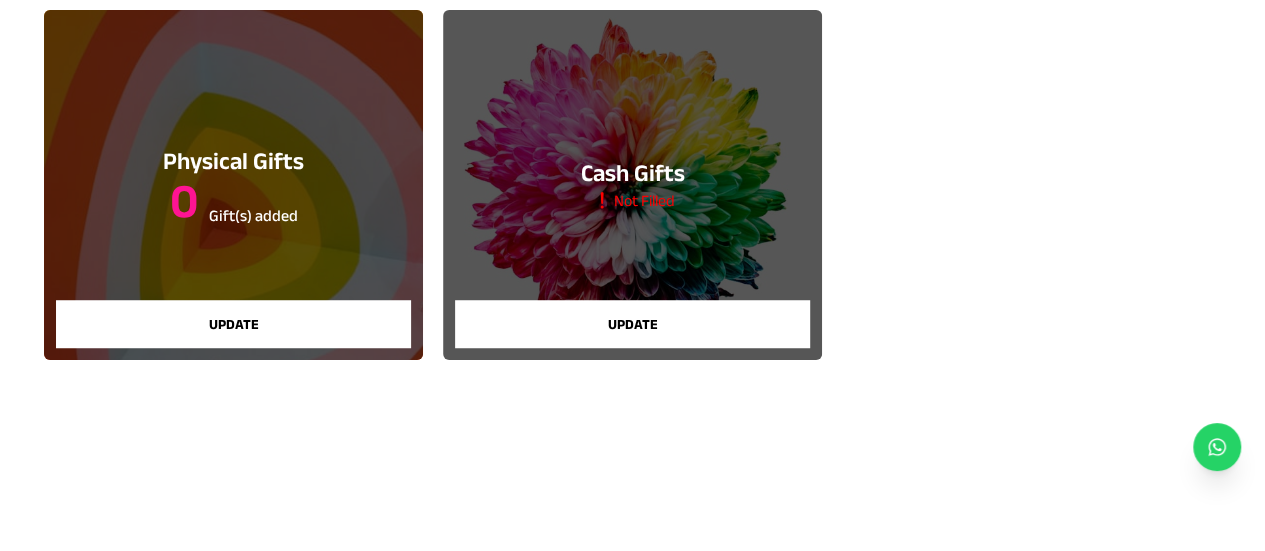 click on "Update" at bounding box center [233, 324] 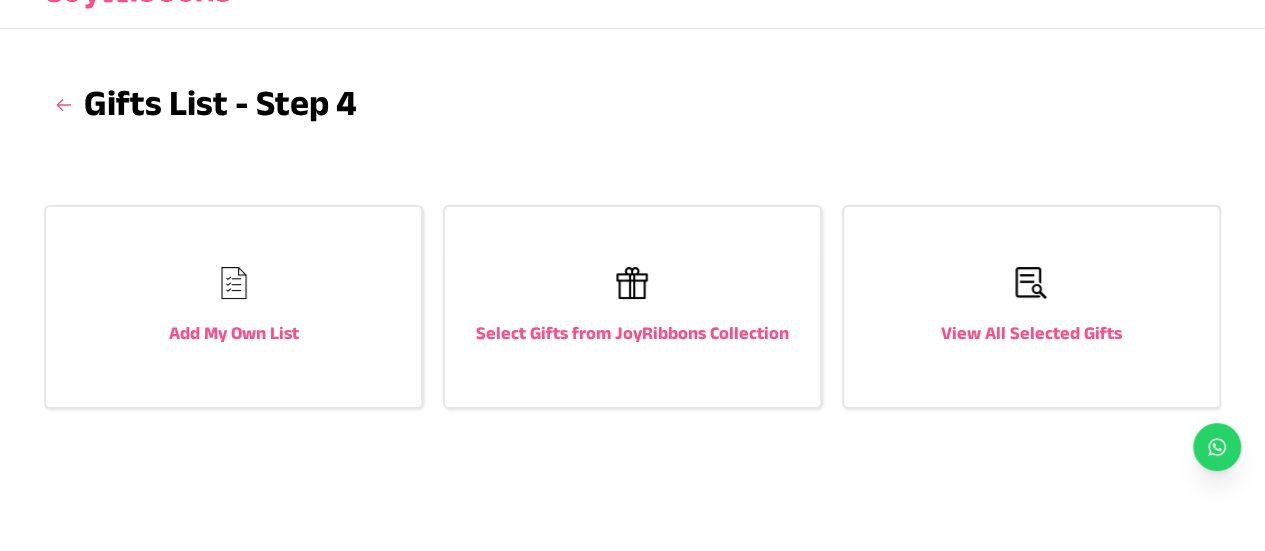 scroll, scrollTop: 52, scrollLeft: 0, axis: vertical 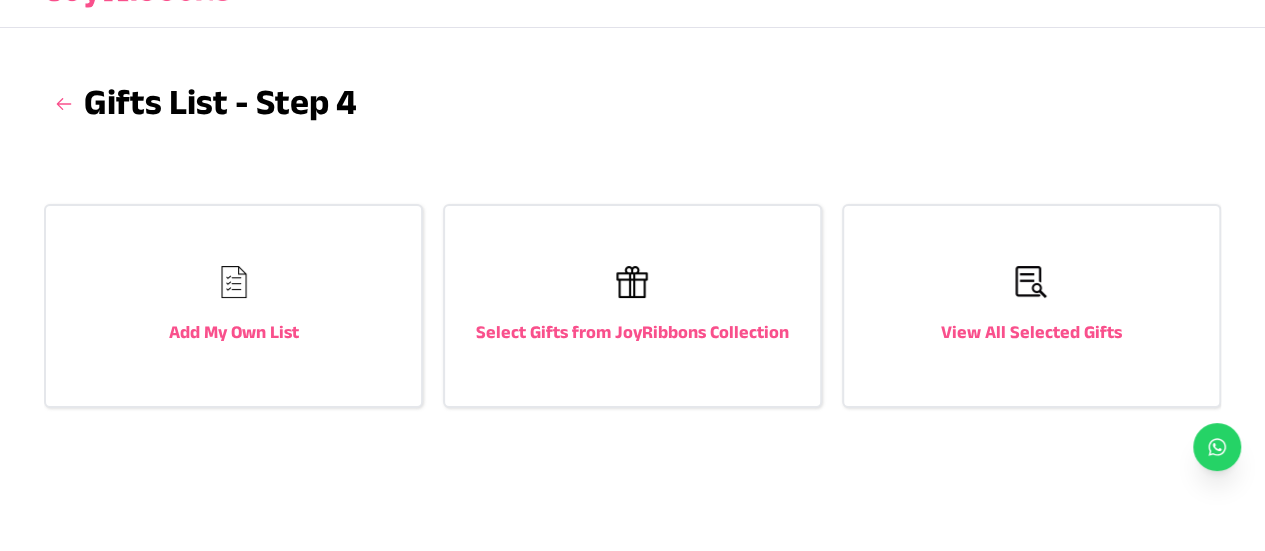 click on "Select Gifts from JoyRibbons Collection" at bounding box center (632, 306) 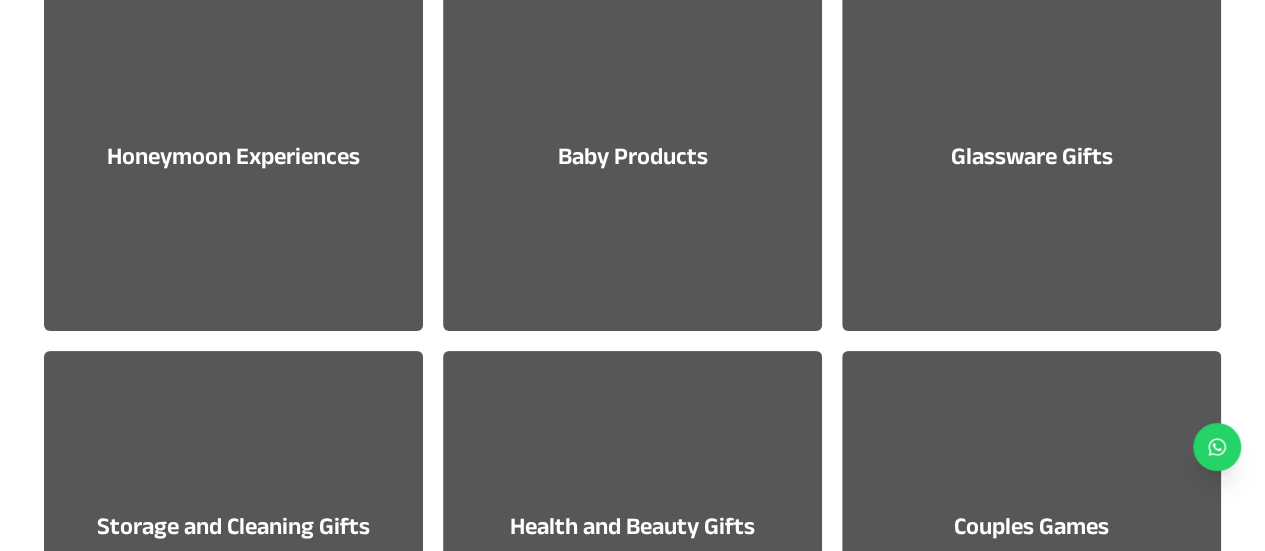 scroll, scrollTop: 357, scrollLeft: 0, axis: vertical 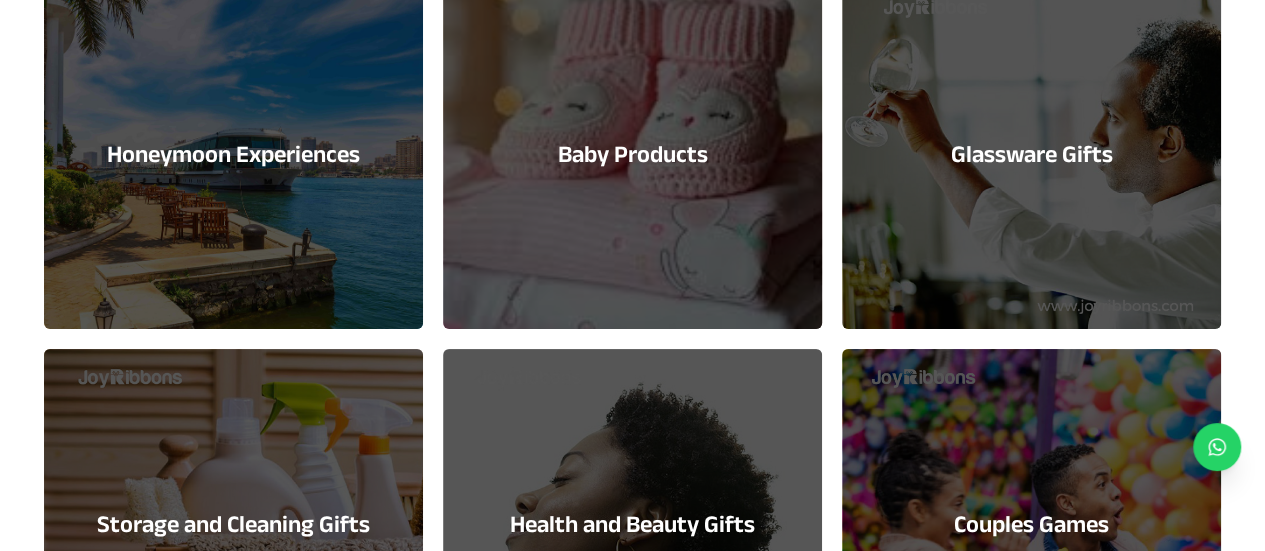 click on "Honeymoon Experiences" at bounding box center (233, 154) 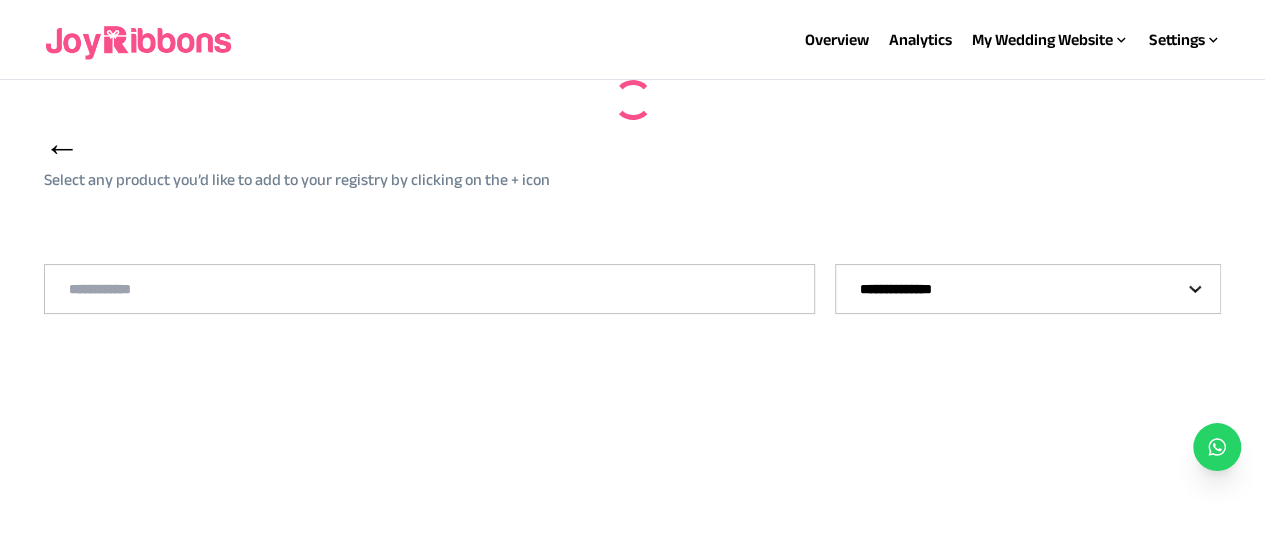 select on "**" 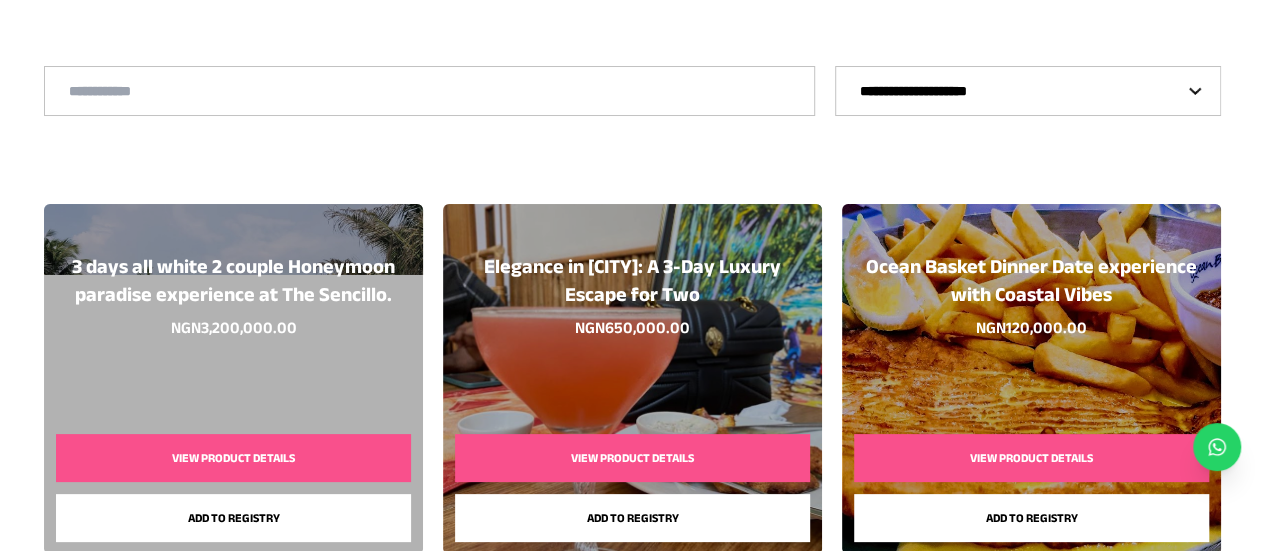scroll, scrollTop: 0, scrollLeft: 0, axis: both 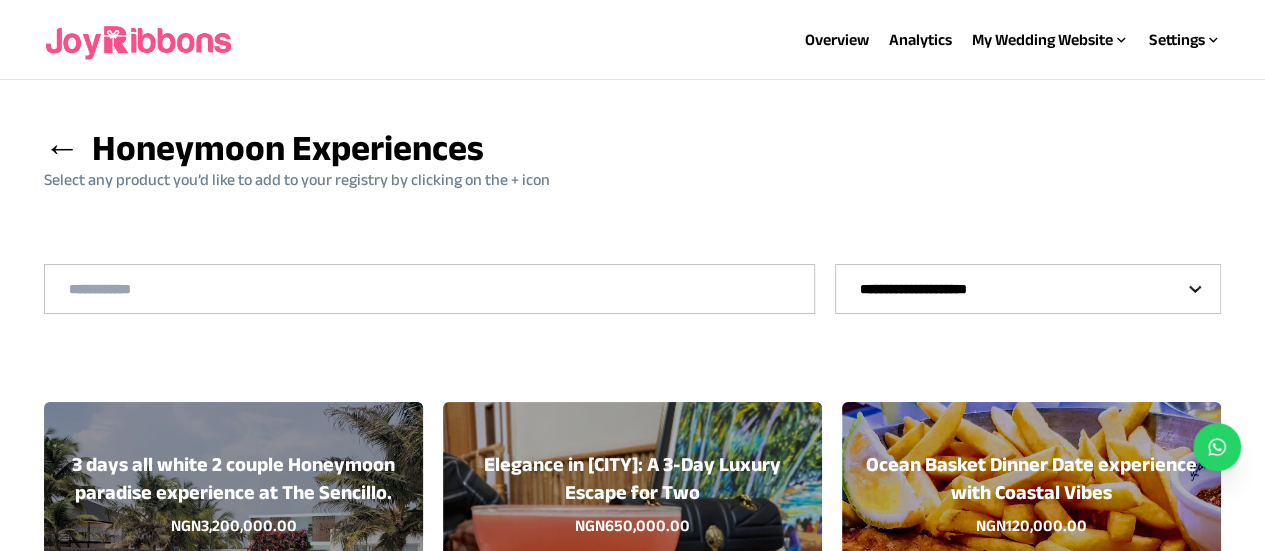 click on "←" at bounding box center [62, 147] 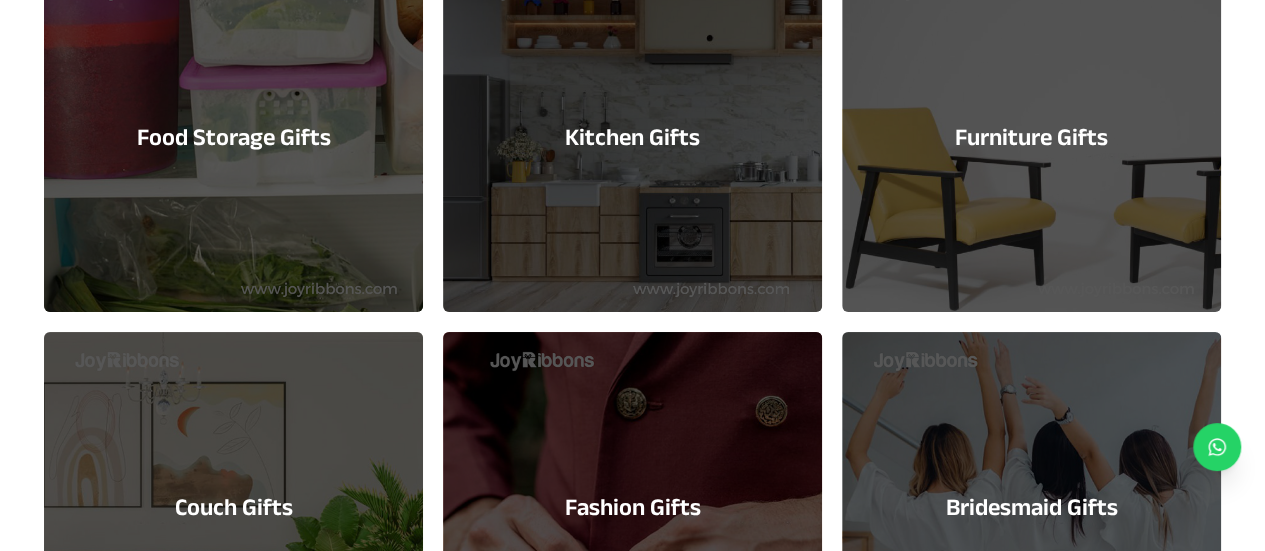 scroll, scrollTop: 1483, scrollLeft: 0, axis: vertical 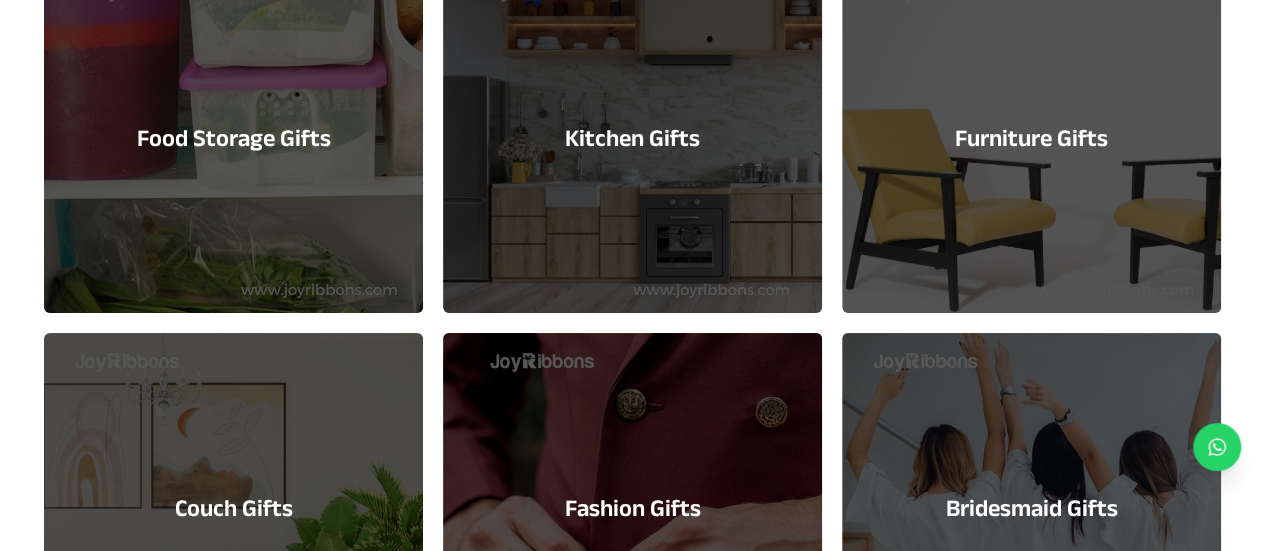 click on "Furniture Gifts" at bounding box center (1031, 138) 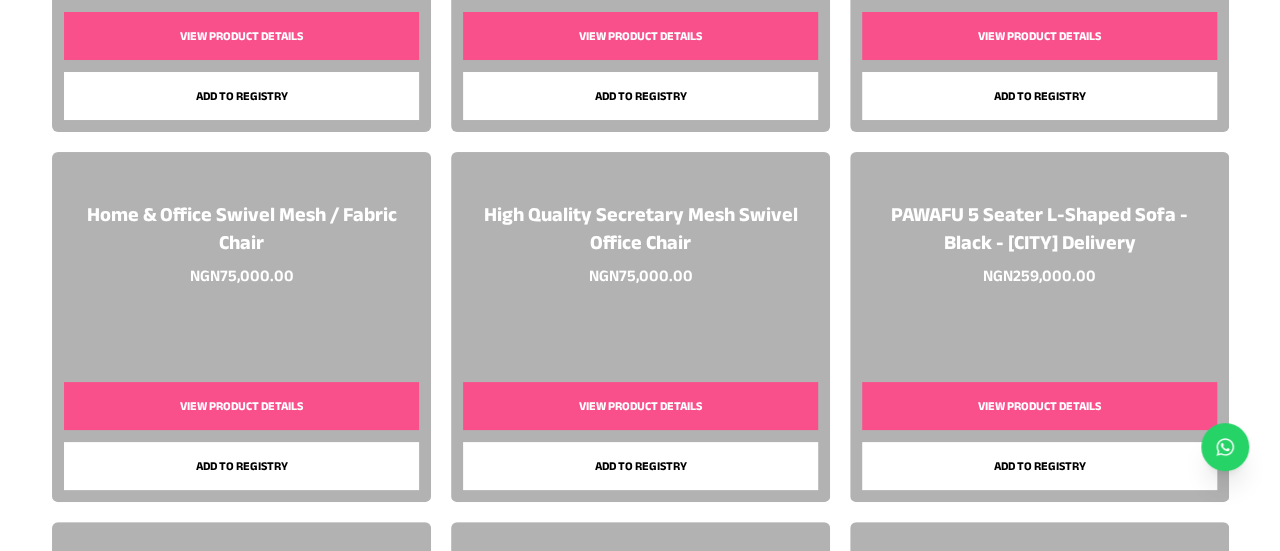 scroll, scrollTop: 3208, scrollLeft: 0, axis: vertical 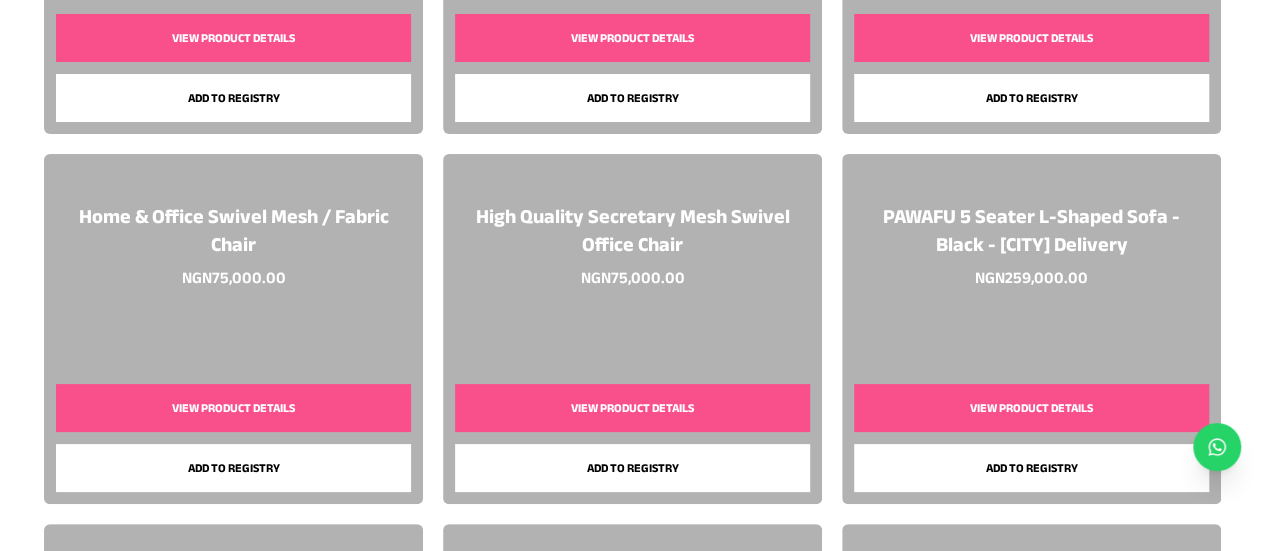 click on "PAWAFU 5 Seater L-Shaped Sofa - Black - [CITY] Delivery NGN 259,000.00 View Product Details Add to registry" at bounding box center (1031, 329) 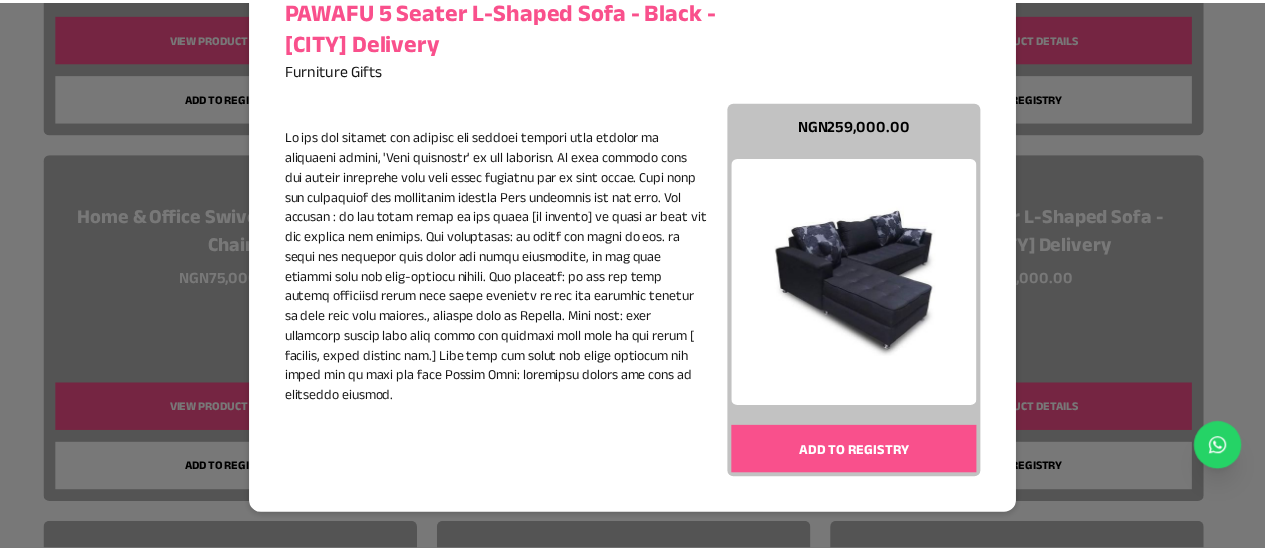 scroll, scrollTop: 241, scrollLeft: 0, axis: vertical 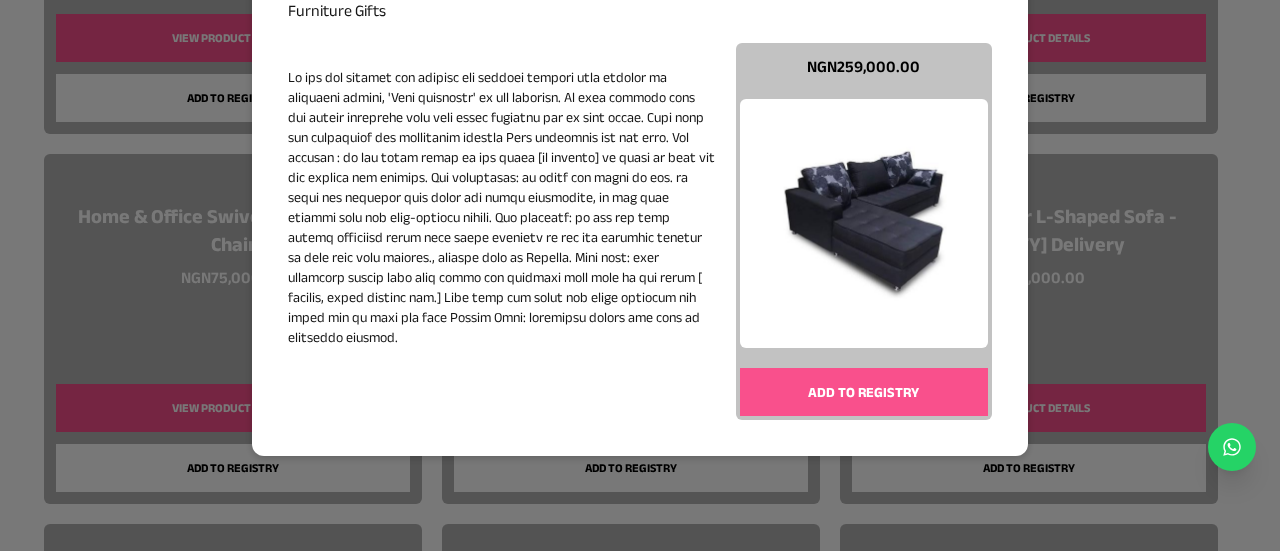 click on "Add to registry" at bounding box center [864, 392] 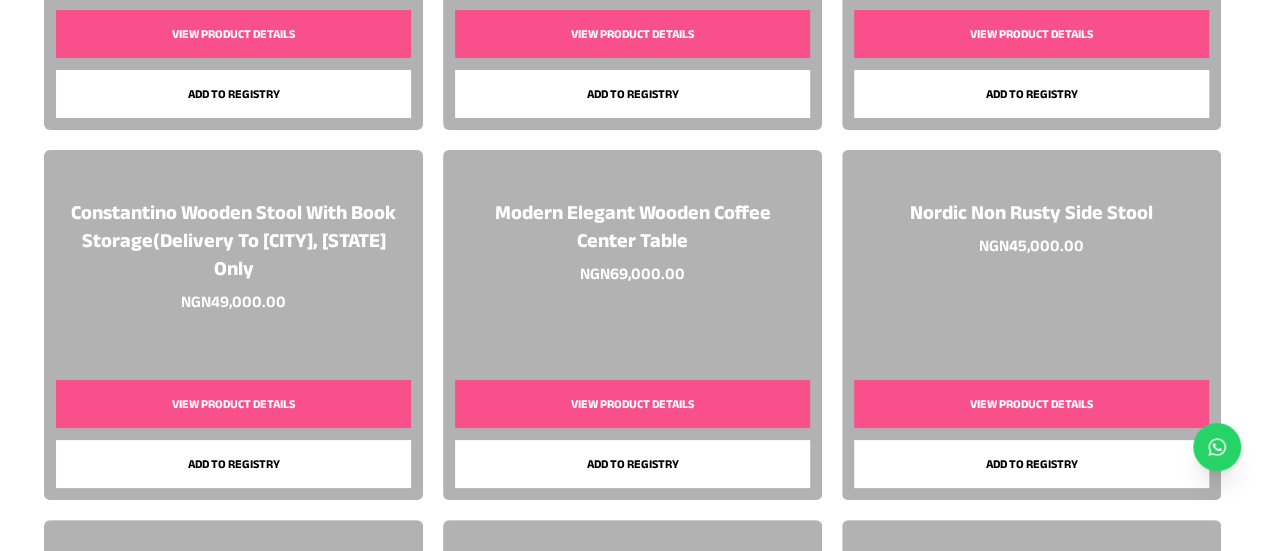 scroll, scrollTop: 4394, scrollLeft: 0, axis: vertical 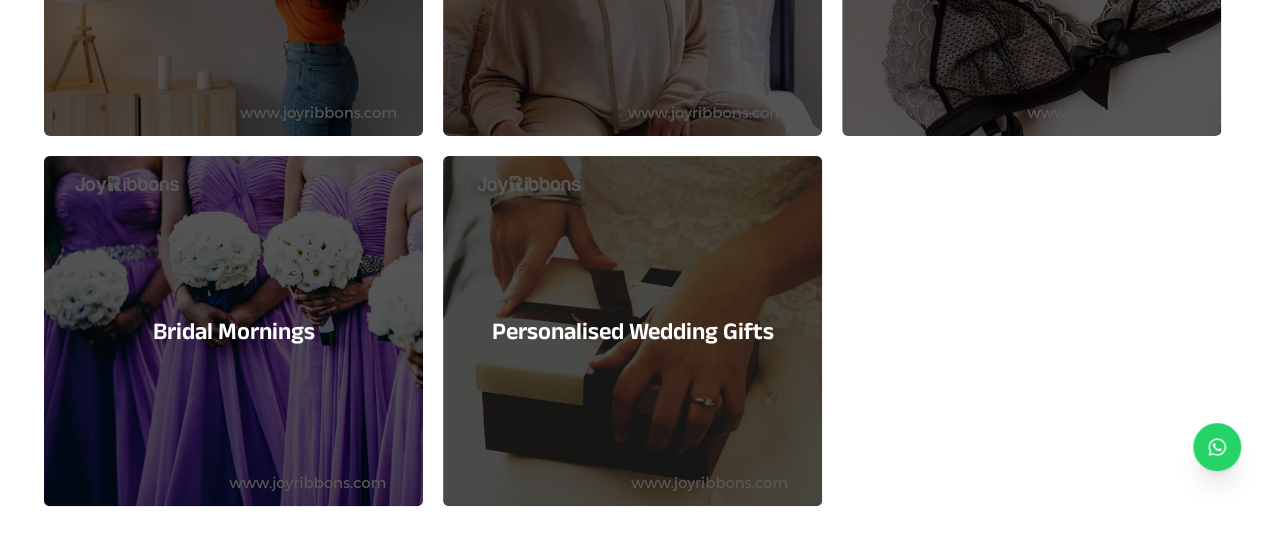 click on "Personalised Wedding Gifts" at bounding box center (632, 331) 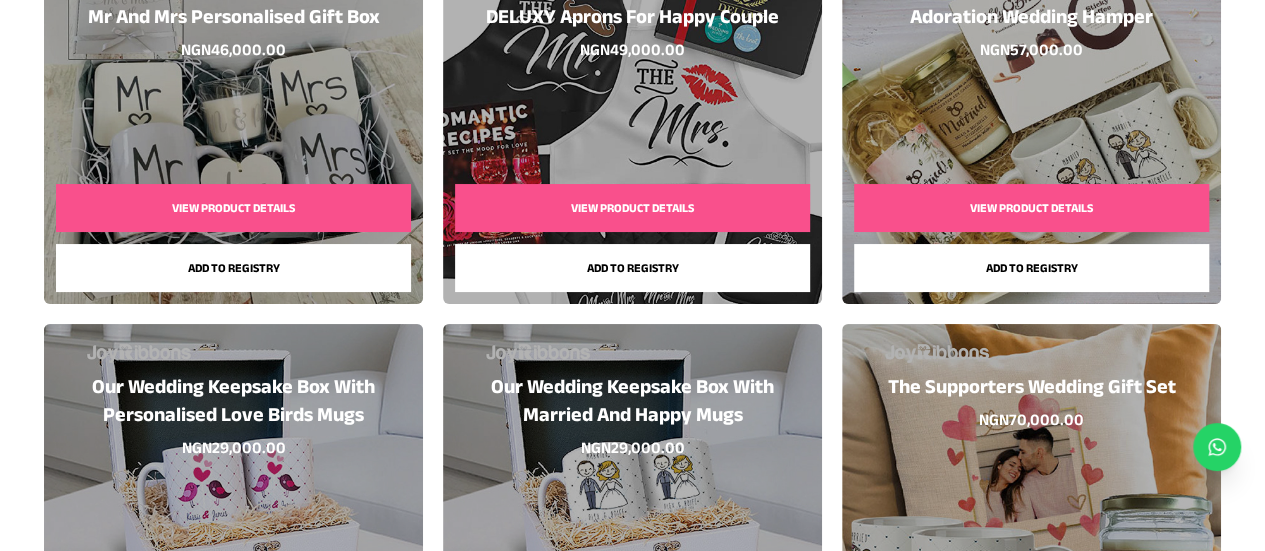 scroll, scrollTop: 2289, scrollLeft: 0, axis: vertical 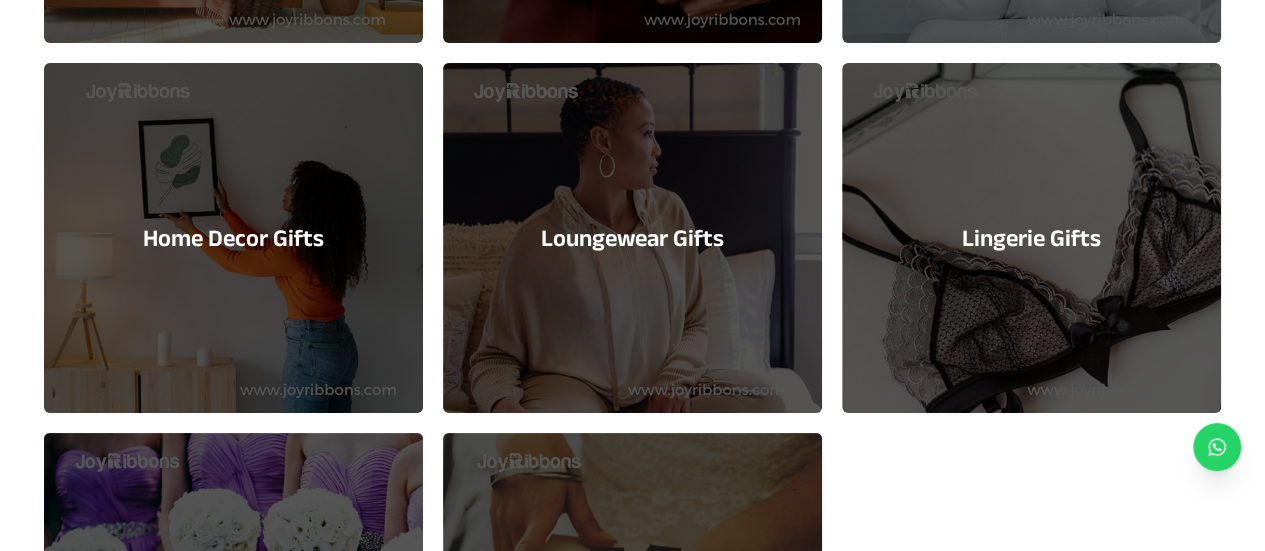 click on "Home Decor Gifts" at bounding box center (233, 238) 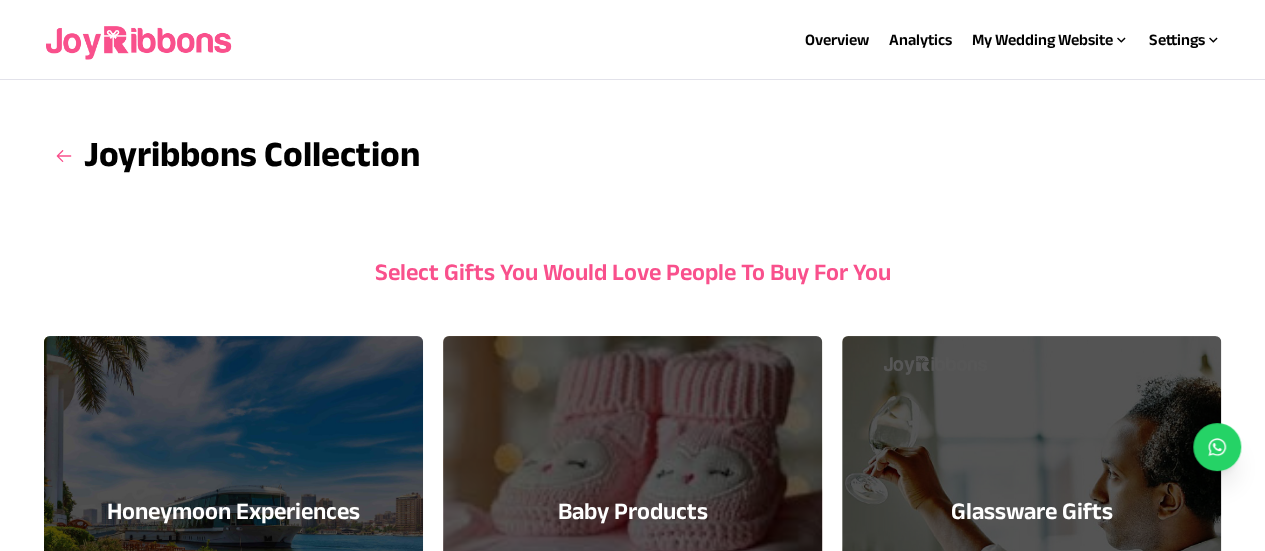 select on "*" 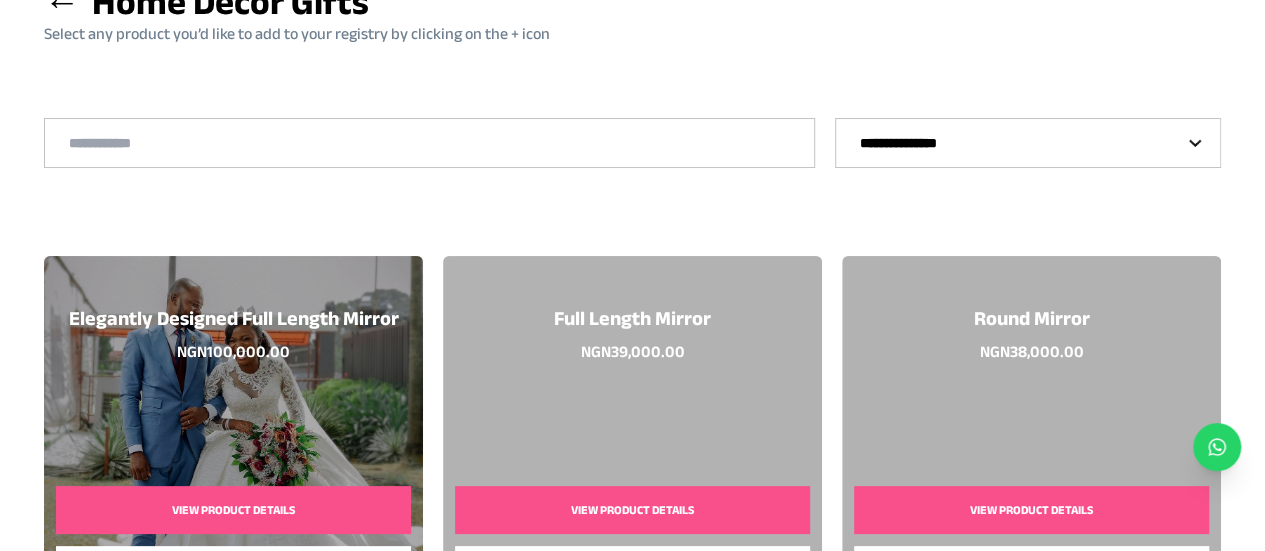 scroll, scrollTop: 145, scrollLeft: 0, axis: vertical 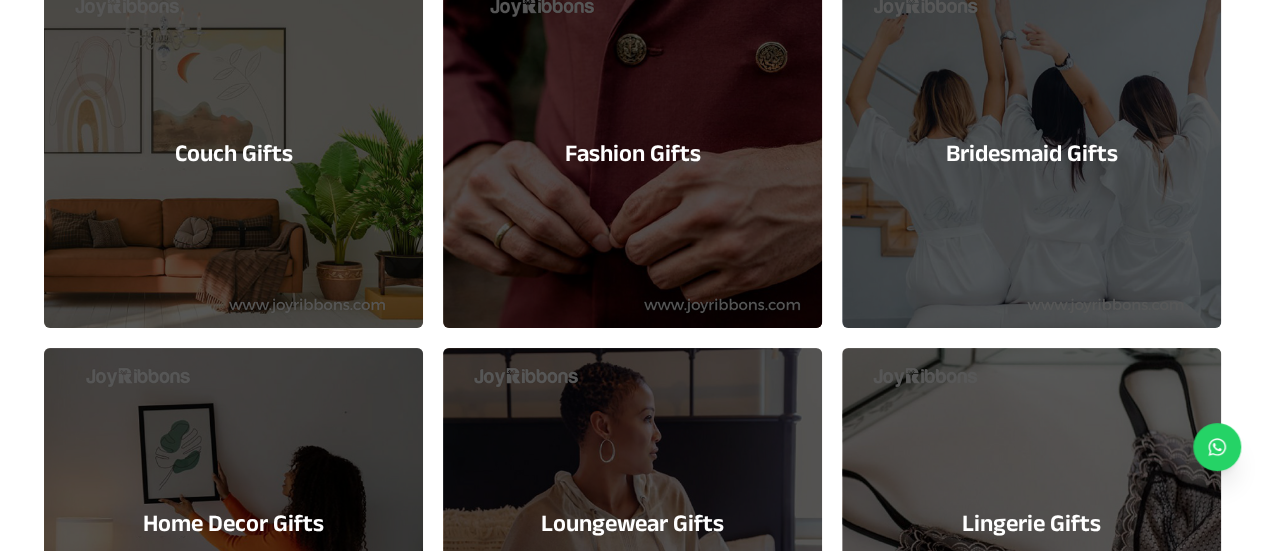click on "Couch Gifts" at bounding box center (234, 153) 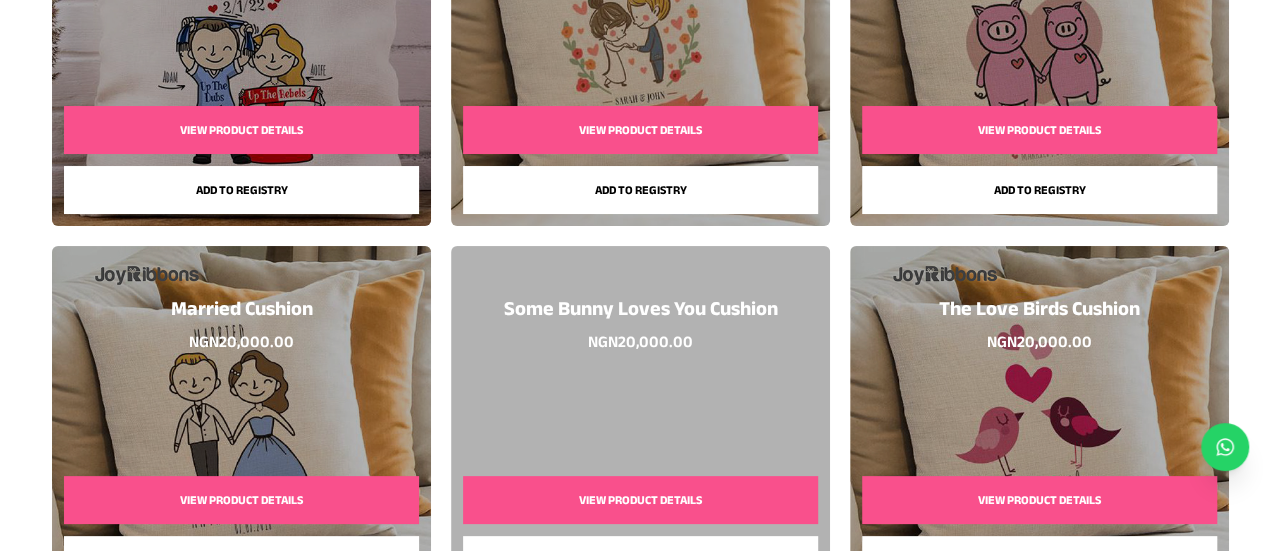 scroll, scrollTop: 1267, scrollLeft: 0, axis: vertical 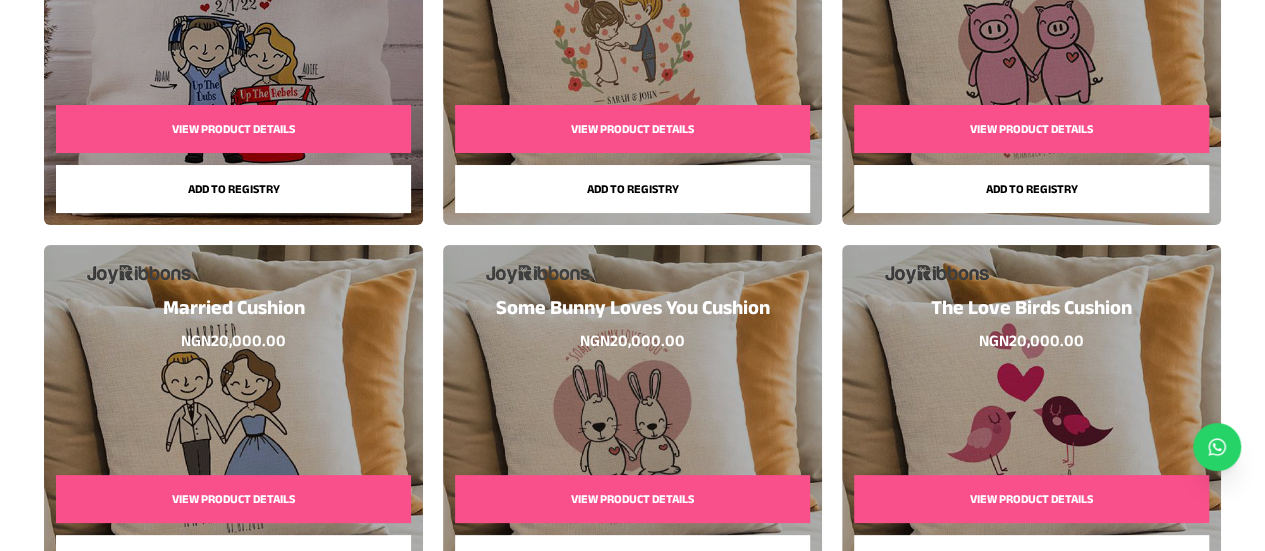 click on "View Product Details" at bounding box center (632, 129) 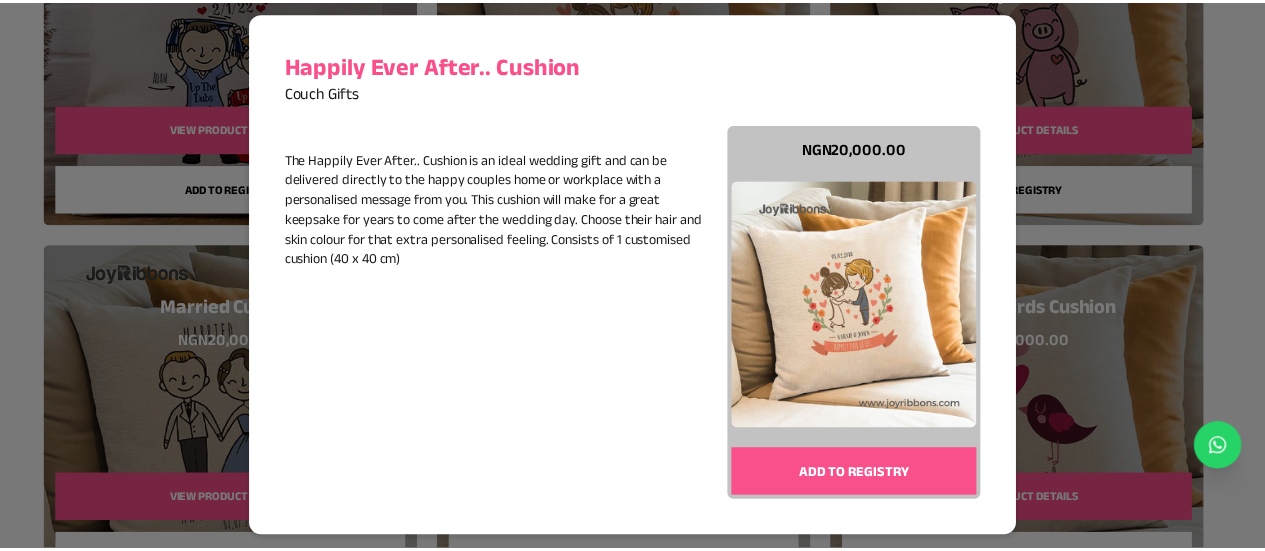 scroll, scrollTop: 128, scrollLeft: 0, axis: vertical 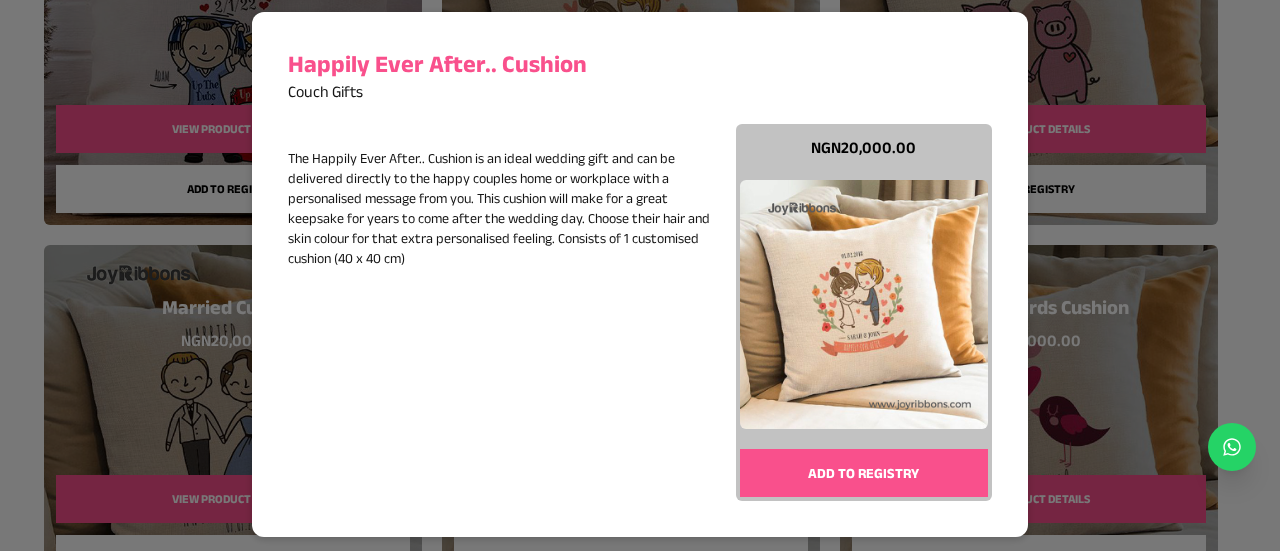 click on "The Happily Ever After.. Cushion is an ideal wedding gift and can be delivered directly to the happy couples home or workplace with a personalised message from you. This cushion will make for a great keepsake for years to come after the wedding day. Choose their hair and skin colour for that extra personalised feeling.
Consists of 1 customised cushion (40 x 40 cm)" at bounding box center (502, 208) 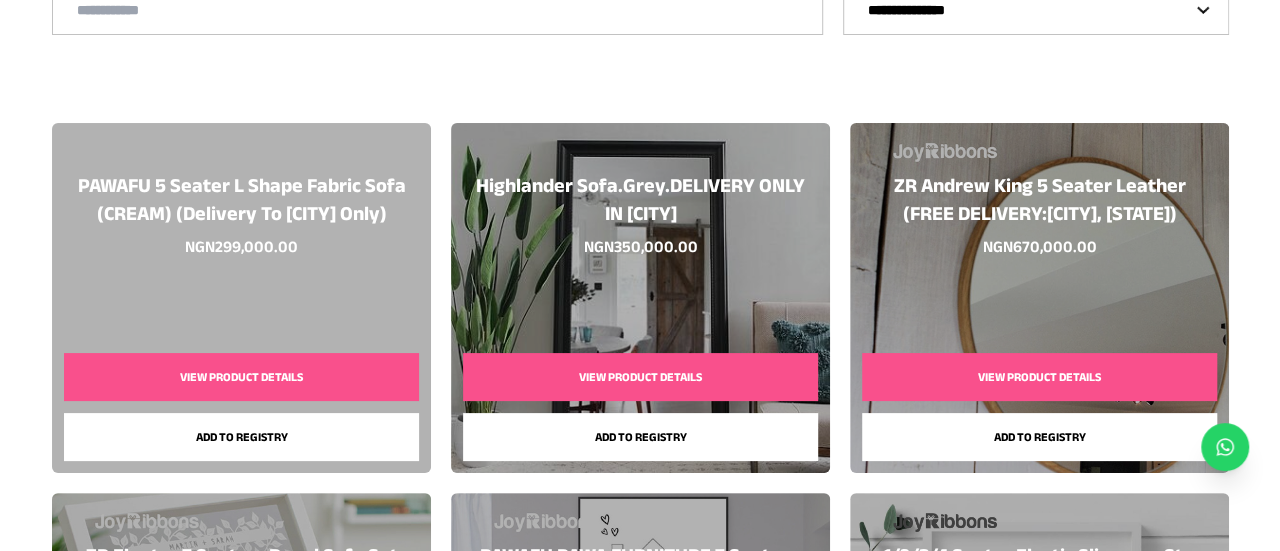 scroll, scrollTop: 295, scrollLeft: 0, axis: vertical 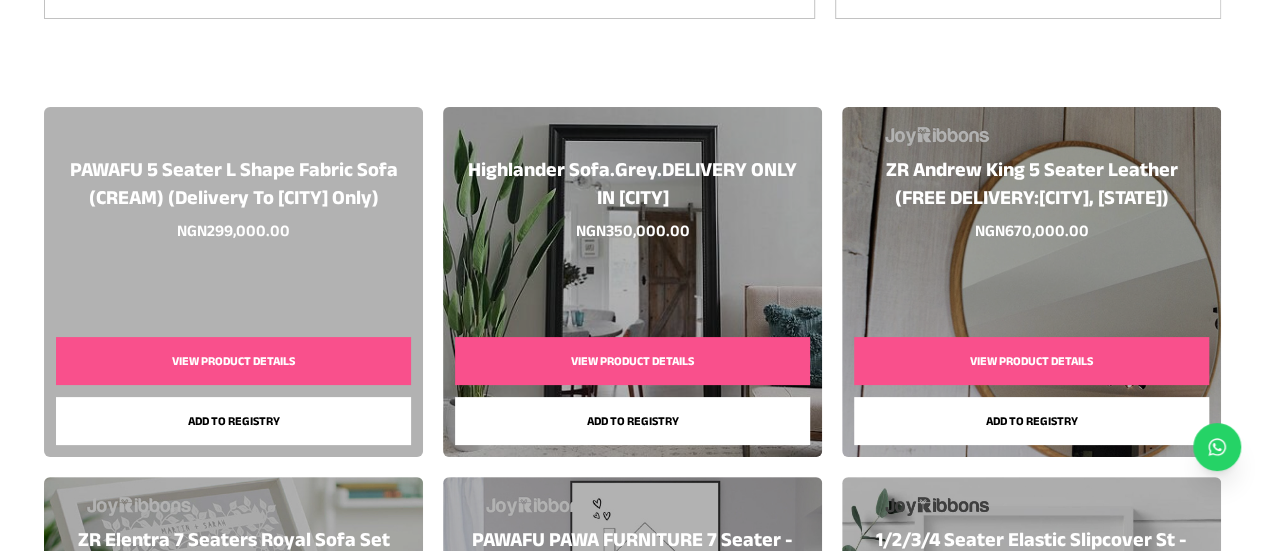 click on "View Product Details" at bounding box center (632, 361) 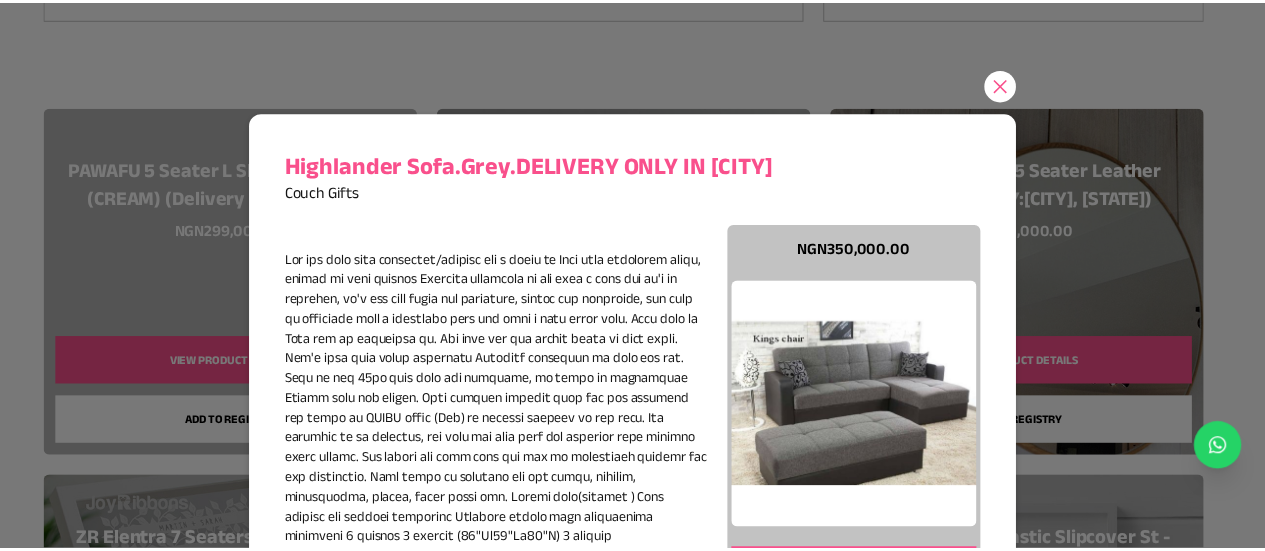 scroll, scrollTop: 0, scrollLeft: 0, axis: both 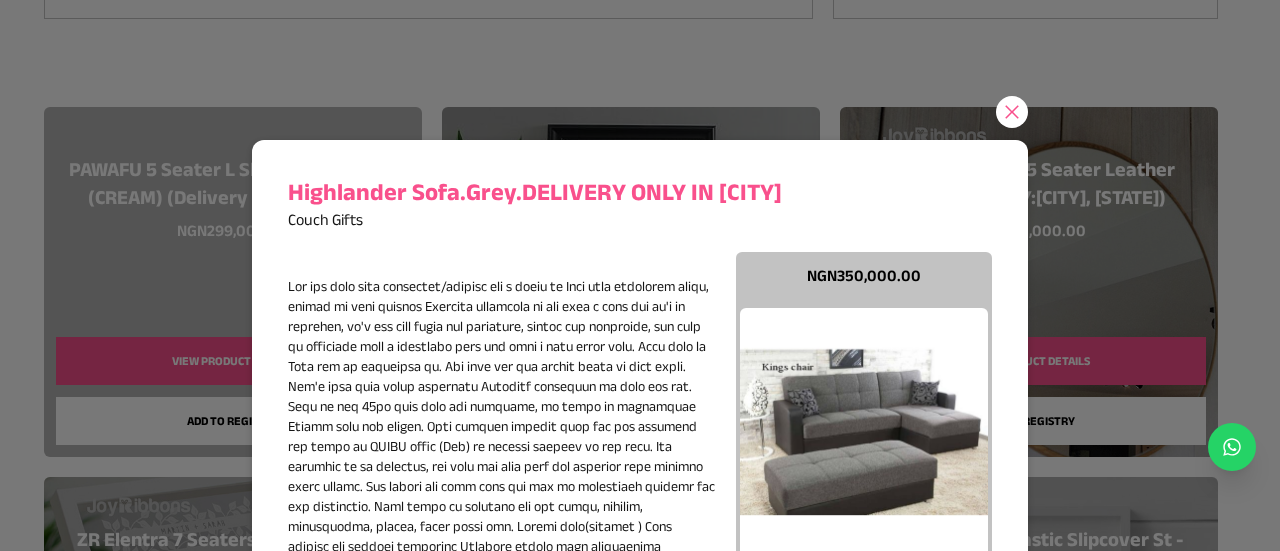 click 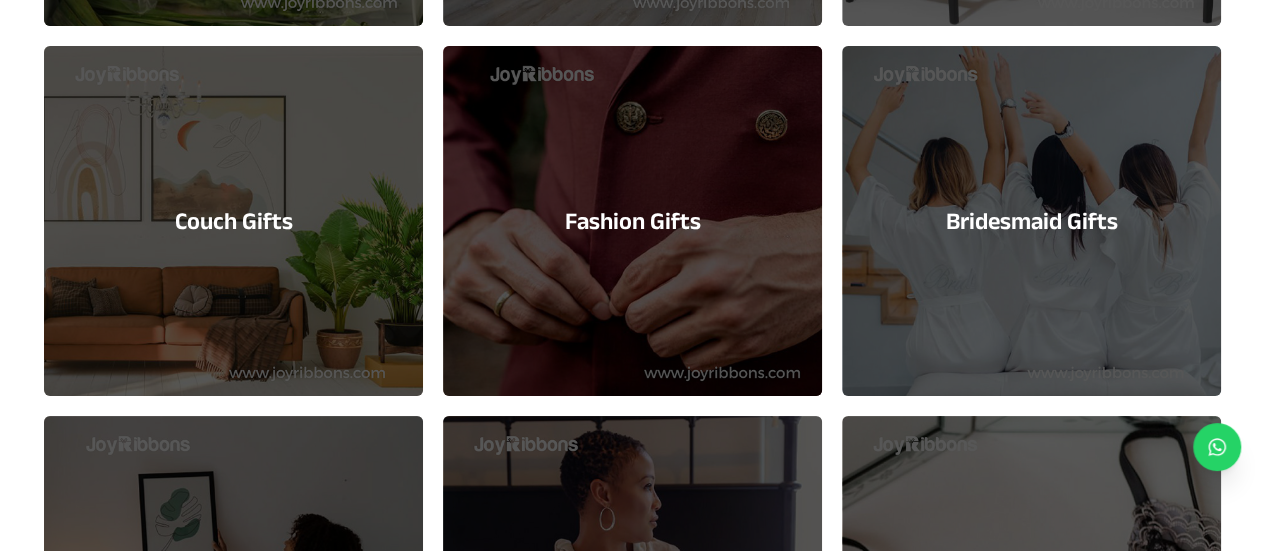 scroll, scrollTop: 1764, scrollLeft: 0, axis: vertical 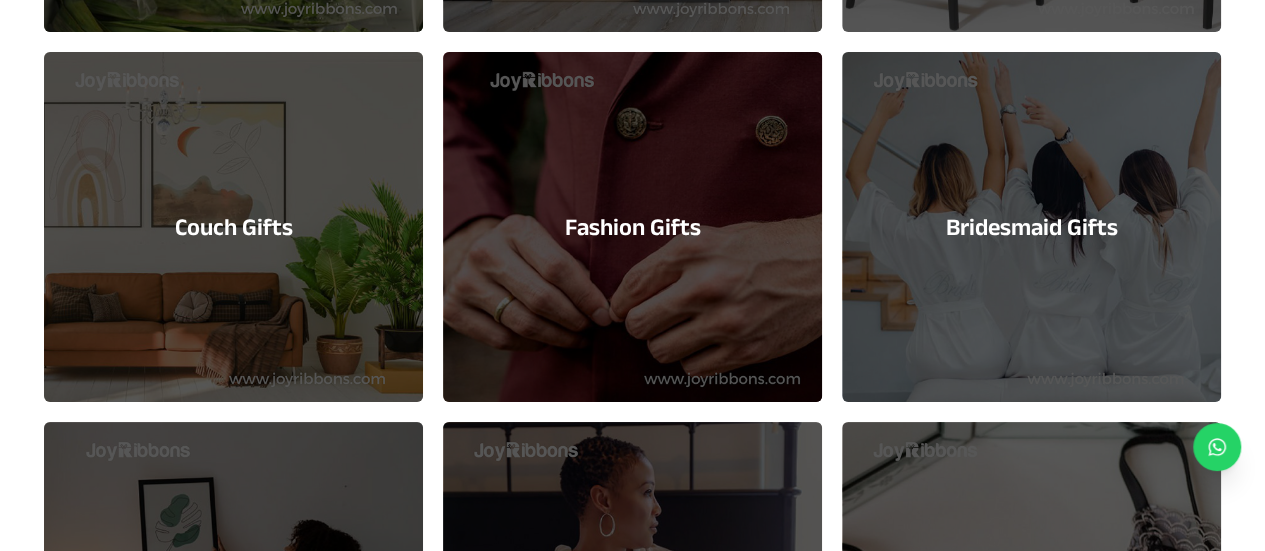 click on "Fashion Gifts" at bounding box center (632, 227) 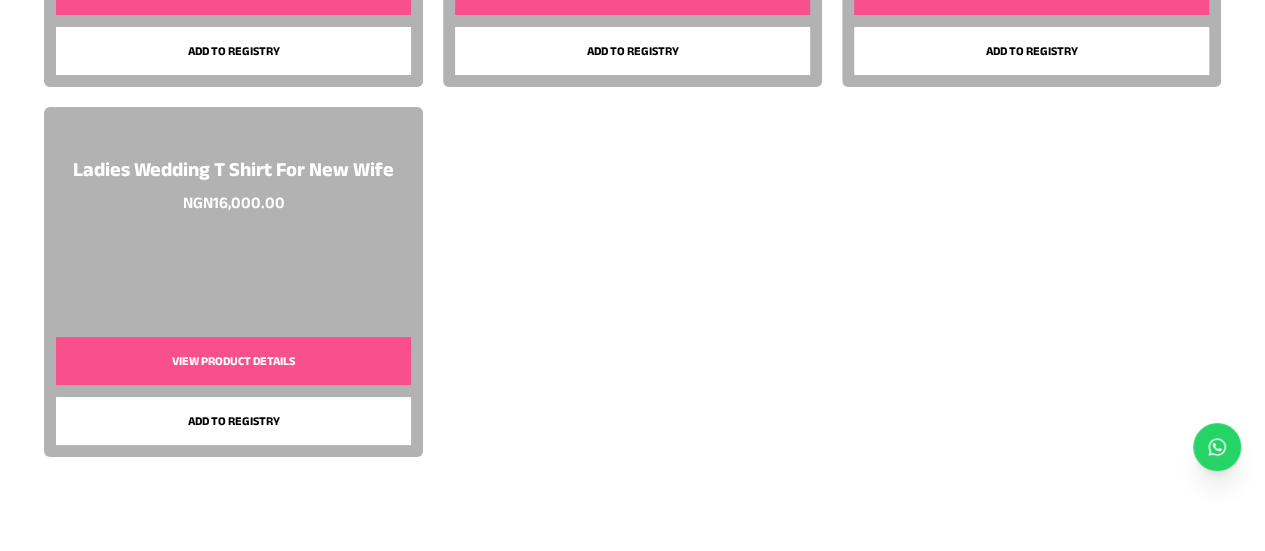 scroll, scrollTop: 1406, scrollLeft: 0, axis: vertical 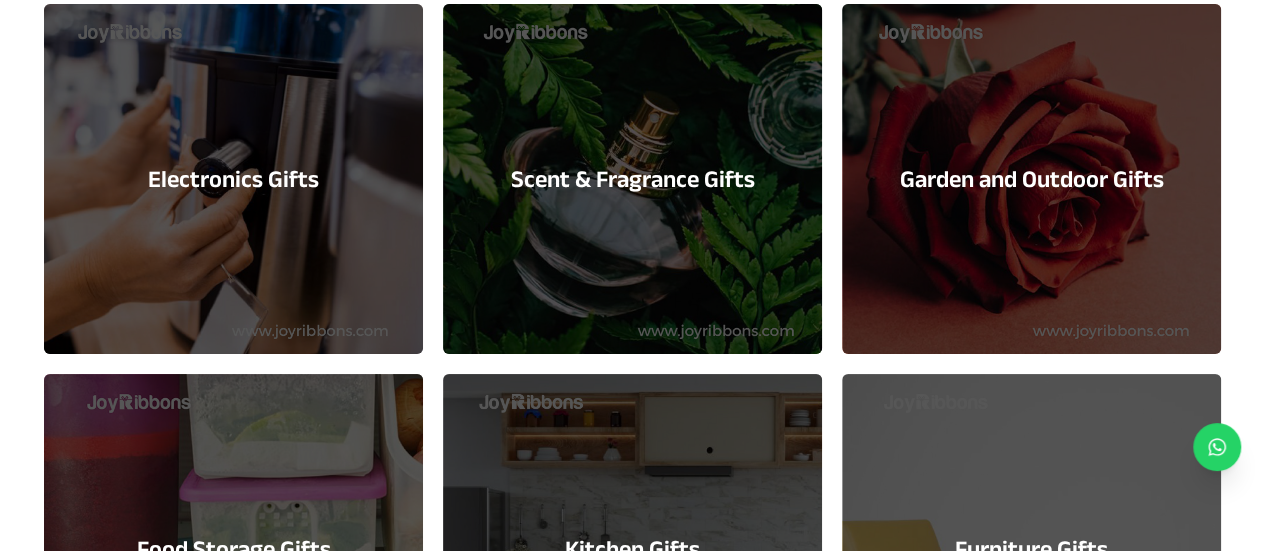 click on "Kitchen Gifts" at bounding box center (632, 549) 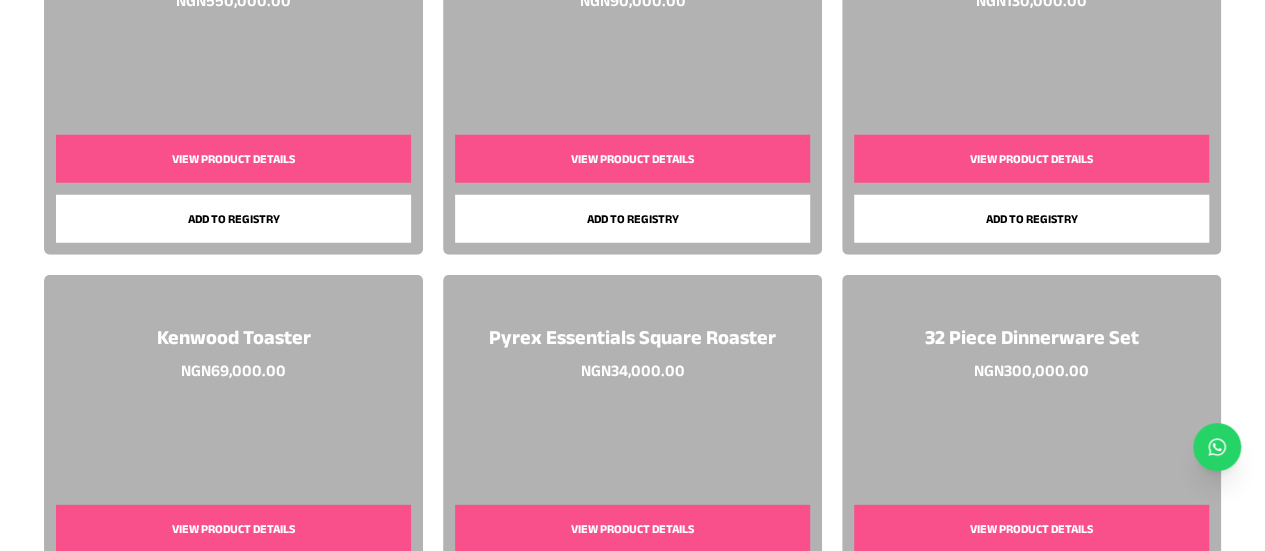 scroll, scrollTop: 6418, scrollLeft: 0, axis: vertical 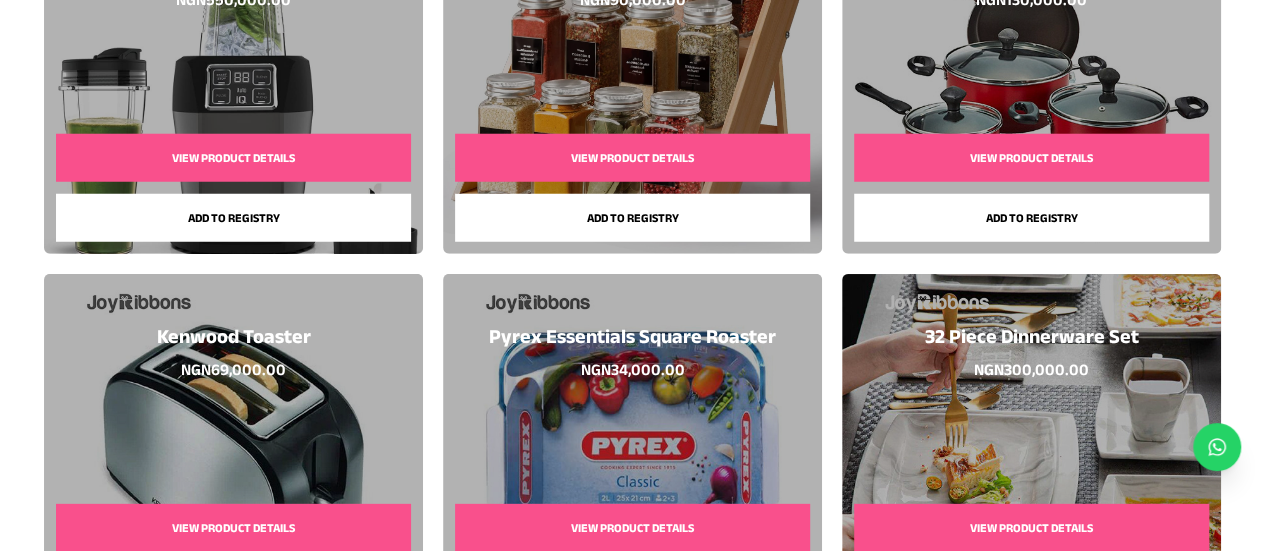 click on "Add to registry" at bounding box center [1031, 218] 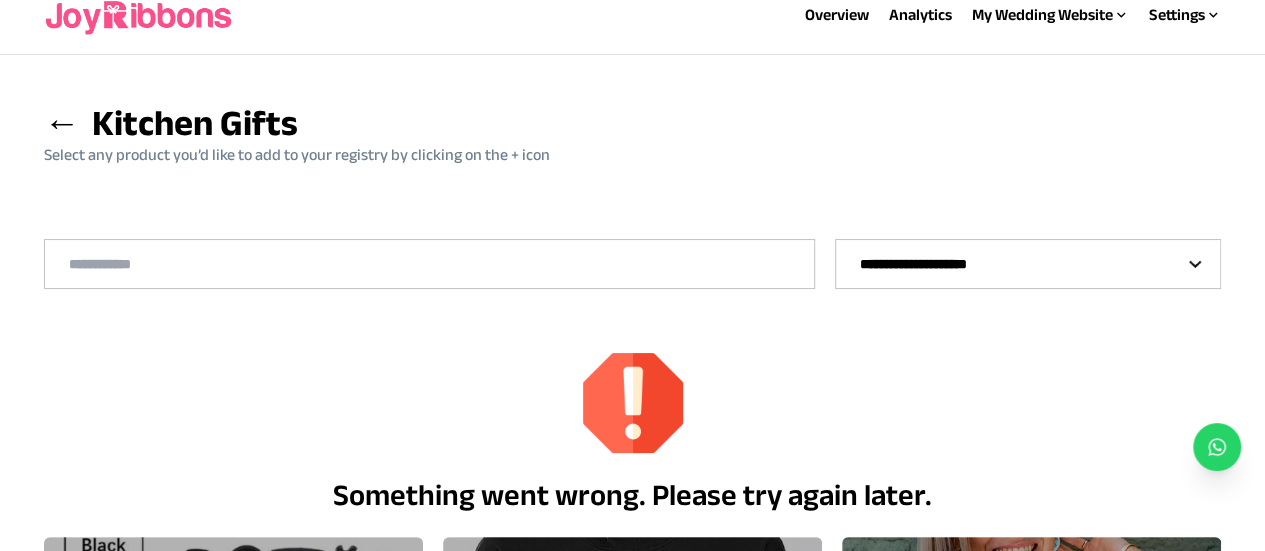 scroll, scrollTop: 6, scrollLeft: 0, axis: vertical 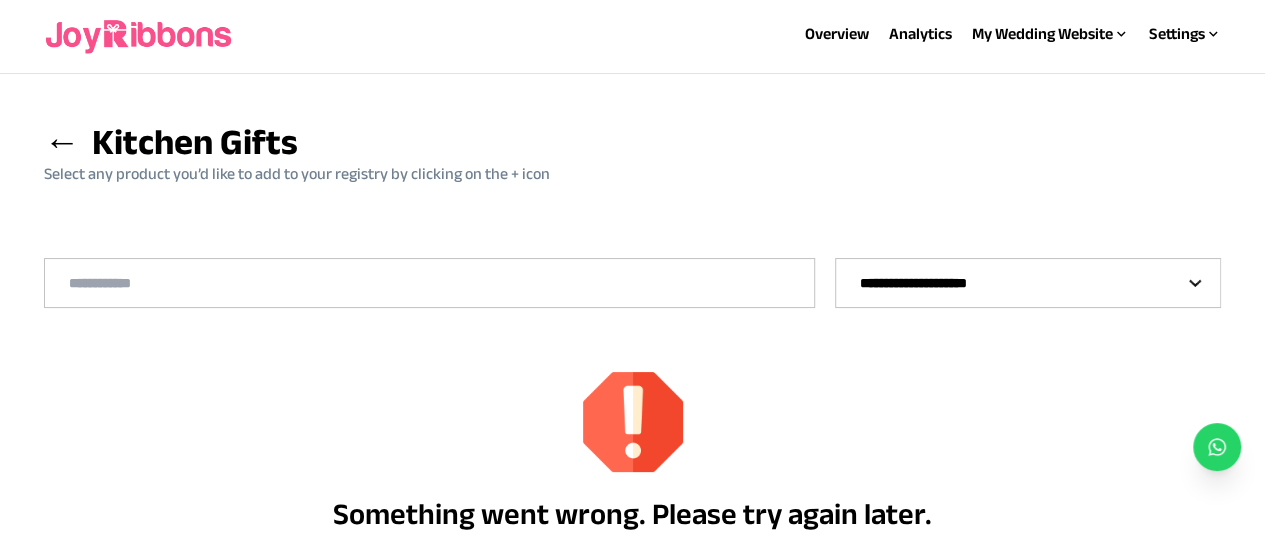 click on "←" at bounding box center [62, 141] 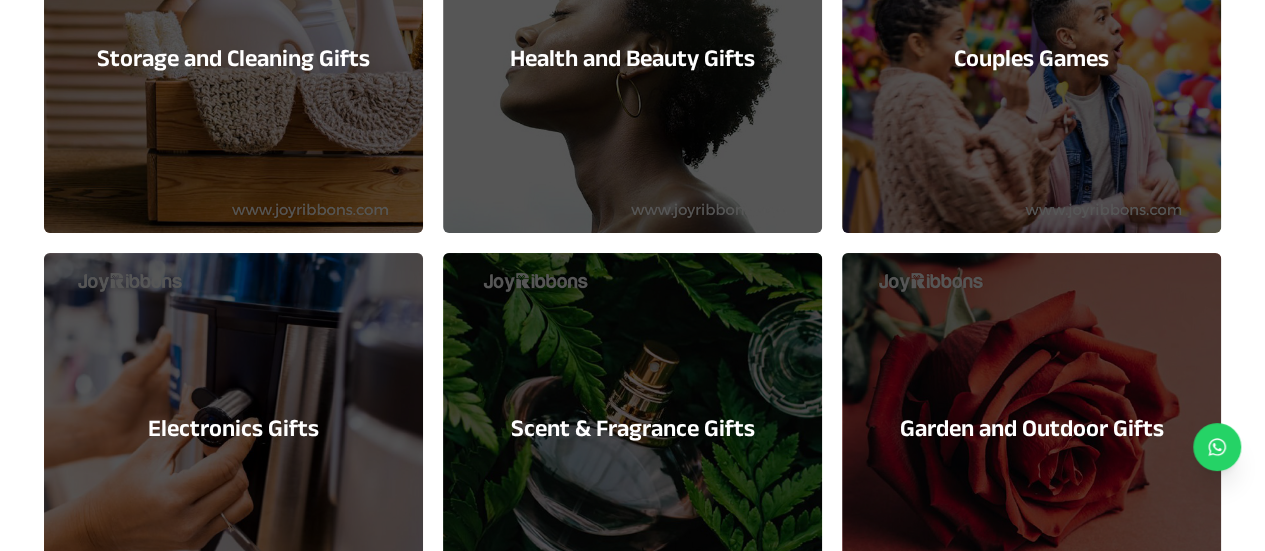 scroll, scrollTop: 824, scrollLeft: 0, axis: vertical 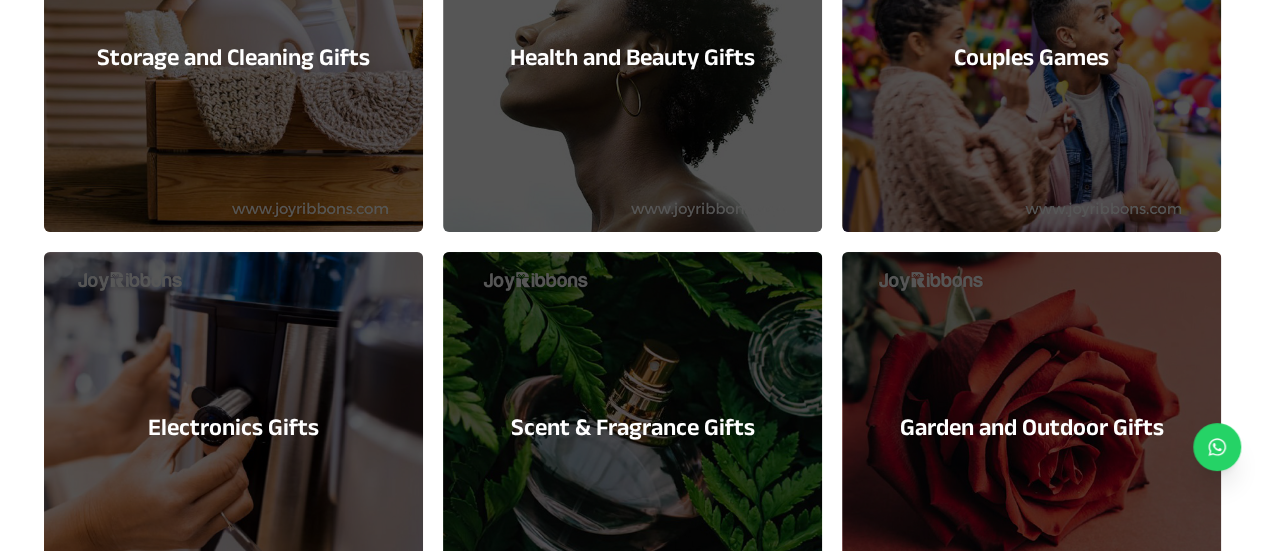 click on "Scent & Fragrance Gifts" at bounding box center (632, 427) 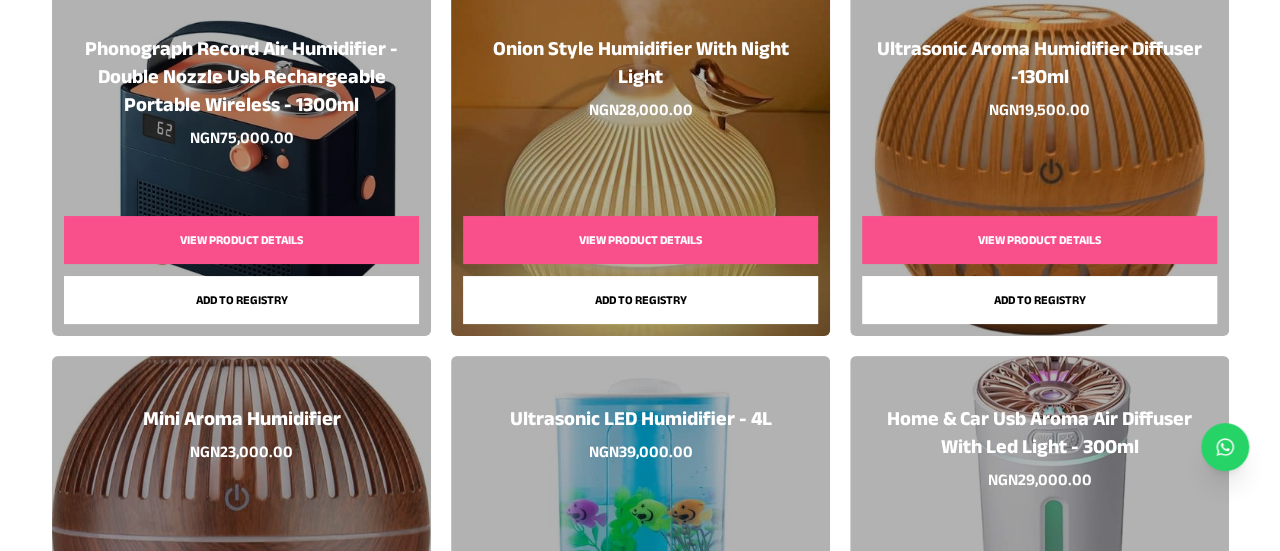 scroll, scrollTop: 787, scrollLeft: 0, axis: vertical 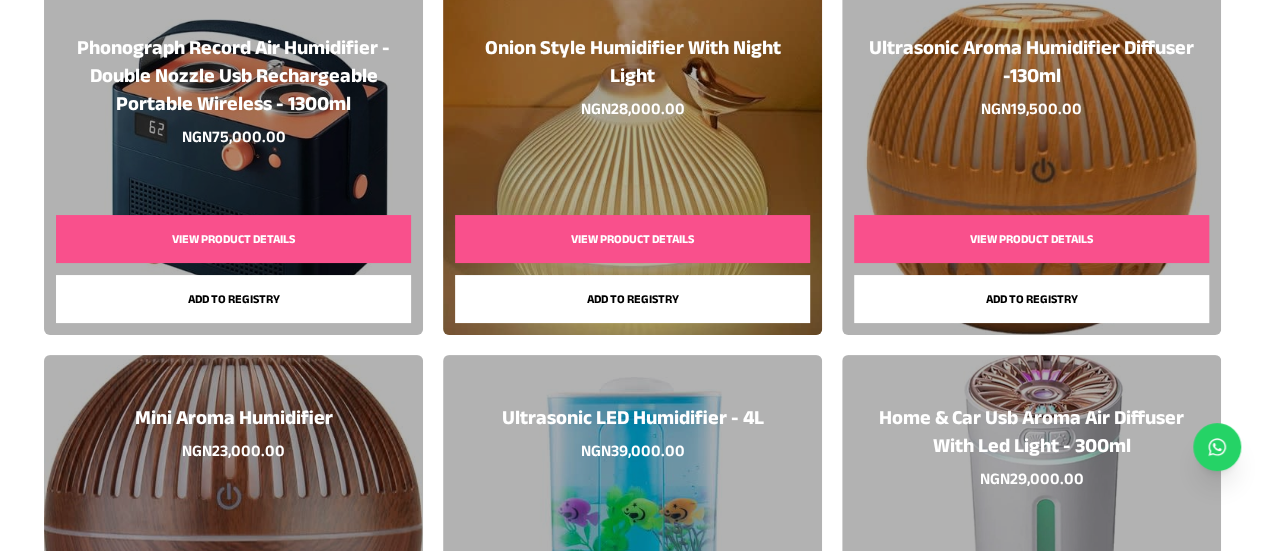 click on "View Product Details" at bounding box center (233, 239) 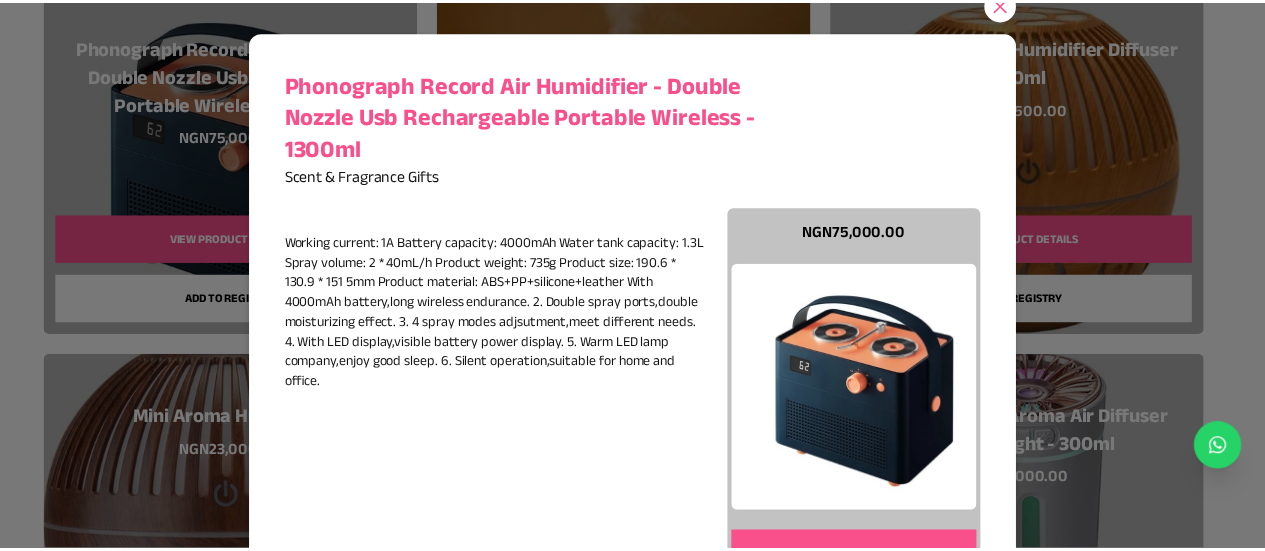 scroll, scrollTop: 0, scrollLeft: 0, axis: both 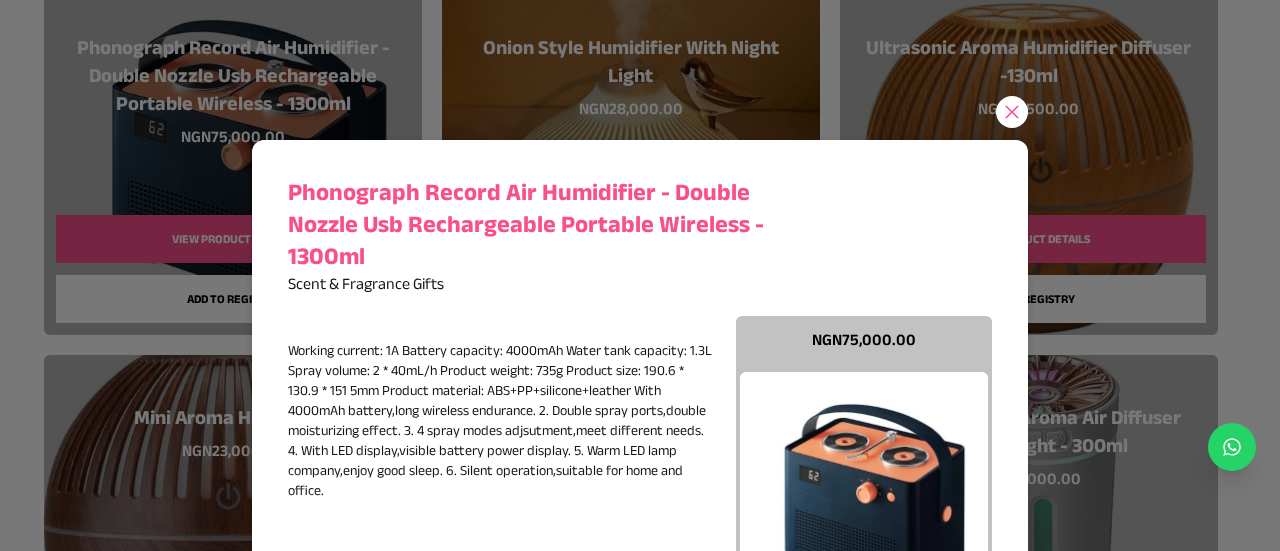 click 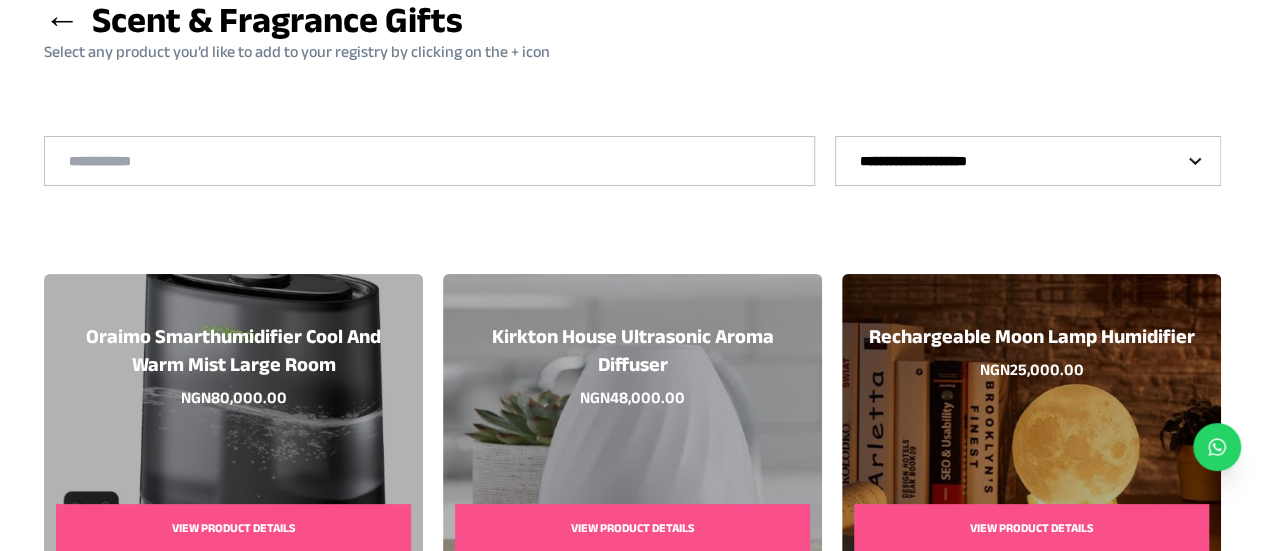 scroll, scrollTop: 127, scrollLeft: 0, axis: vertical 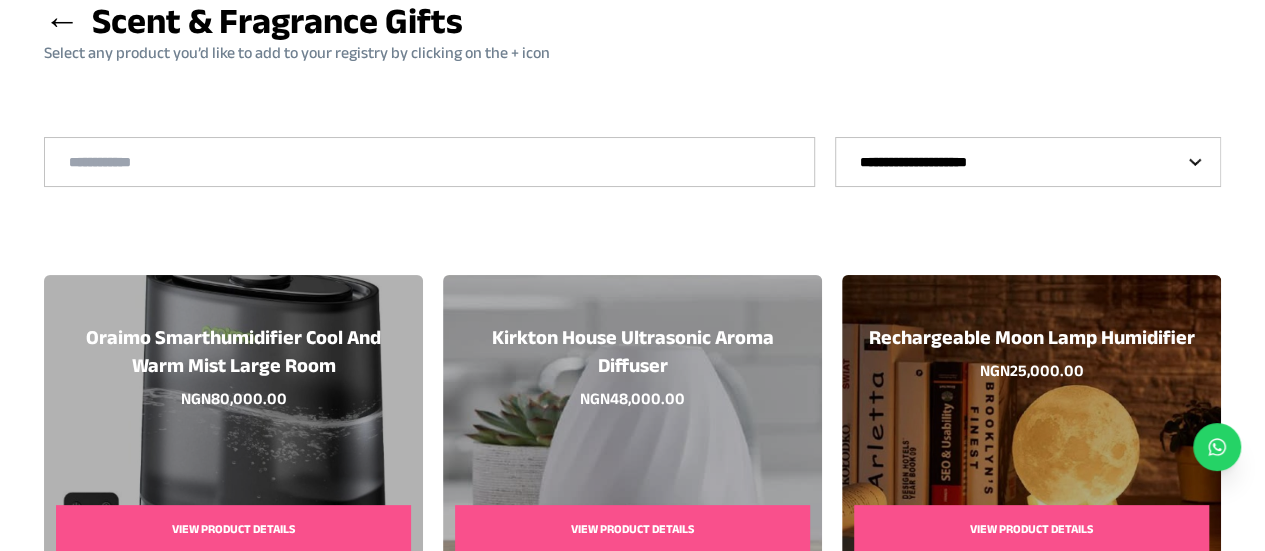 click on "←" at bounding box center (62, 20) 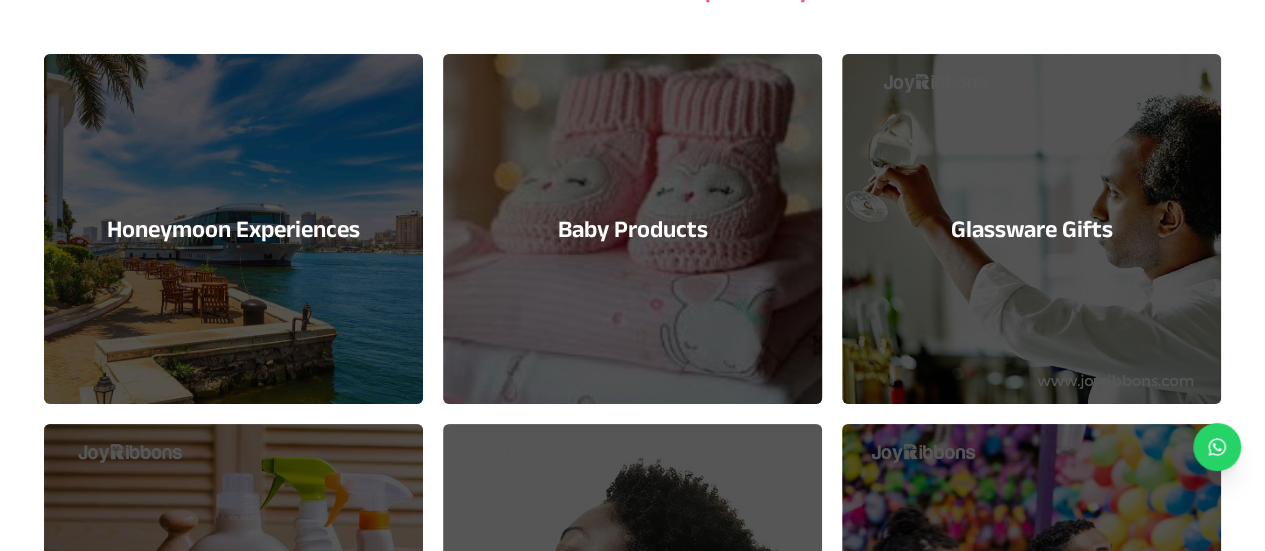 scroll, scrollTop: 266, scrollLeft: 0, axis: vertical 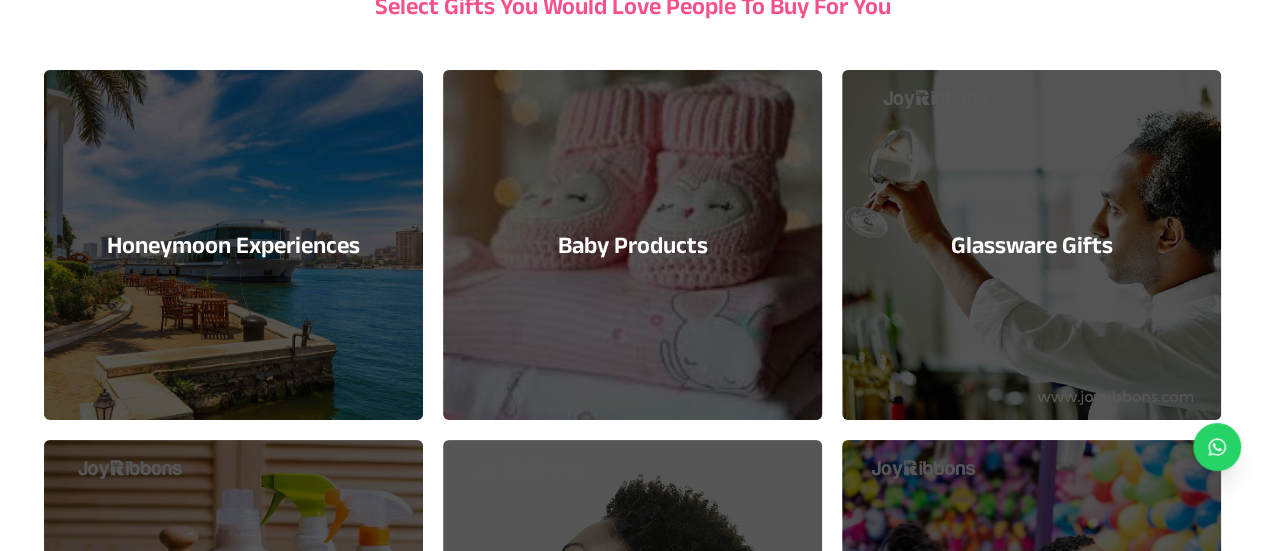 click on "Baby Products" at bounding box center [632, 245] 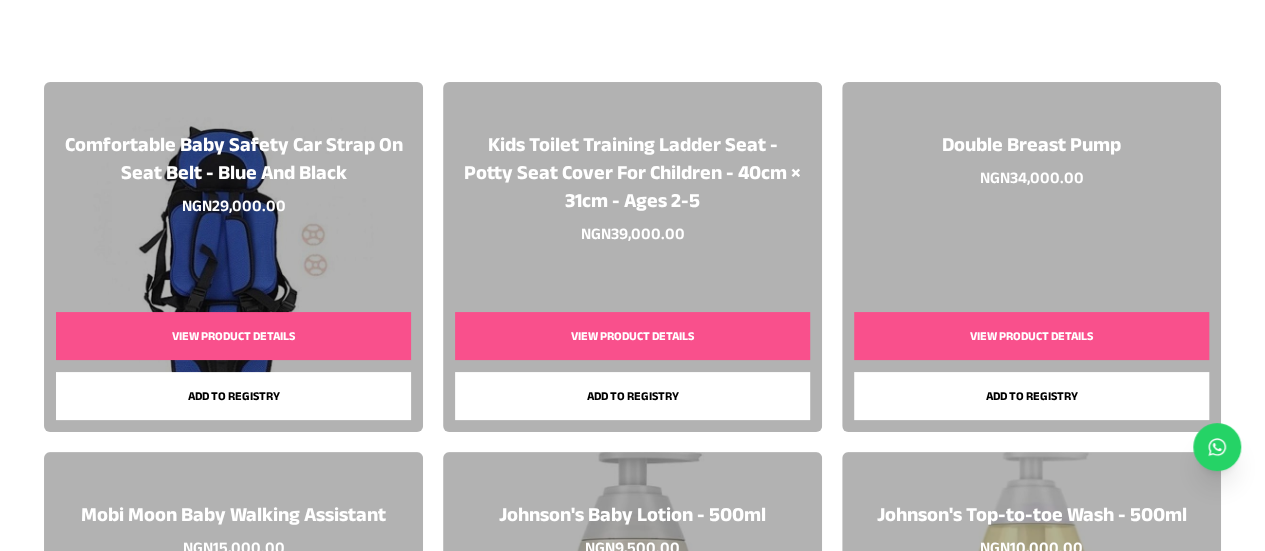 scroll, scrollTop: 321, scrollLeft: 0, axis: vertical 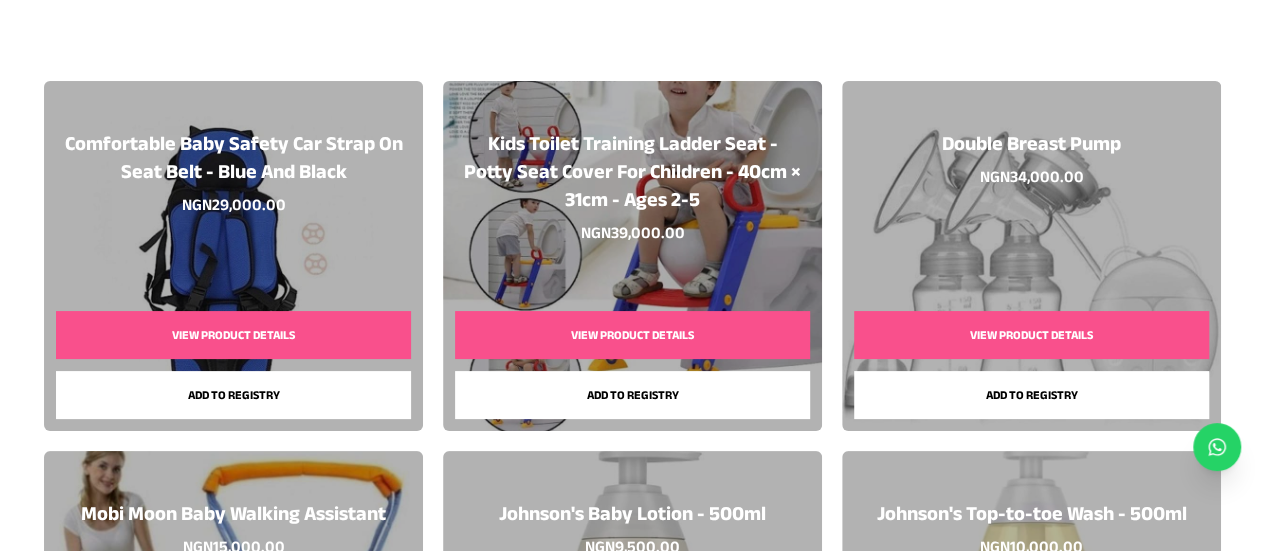 click on "Add to registry" at bounding box center (1031, 395) 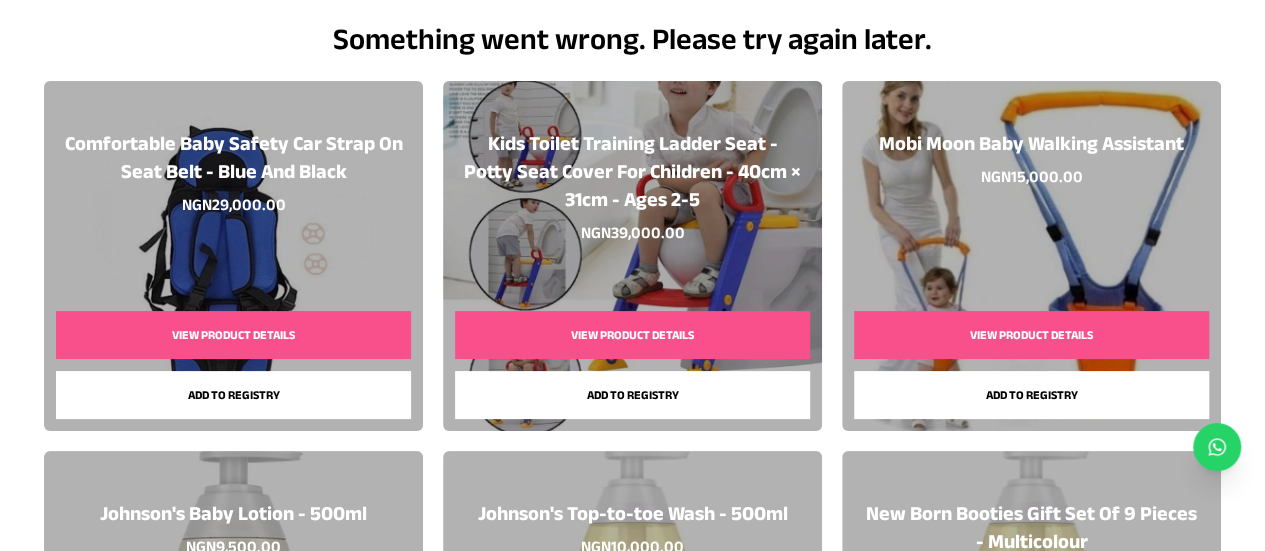 click on "Add to registry" at bounding box center (233, 395) 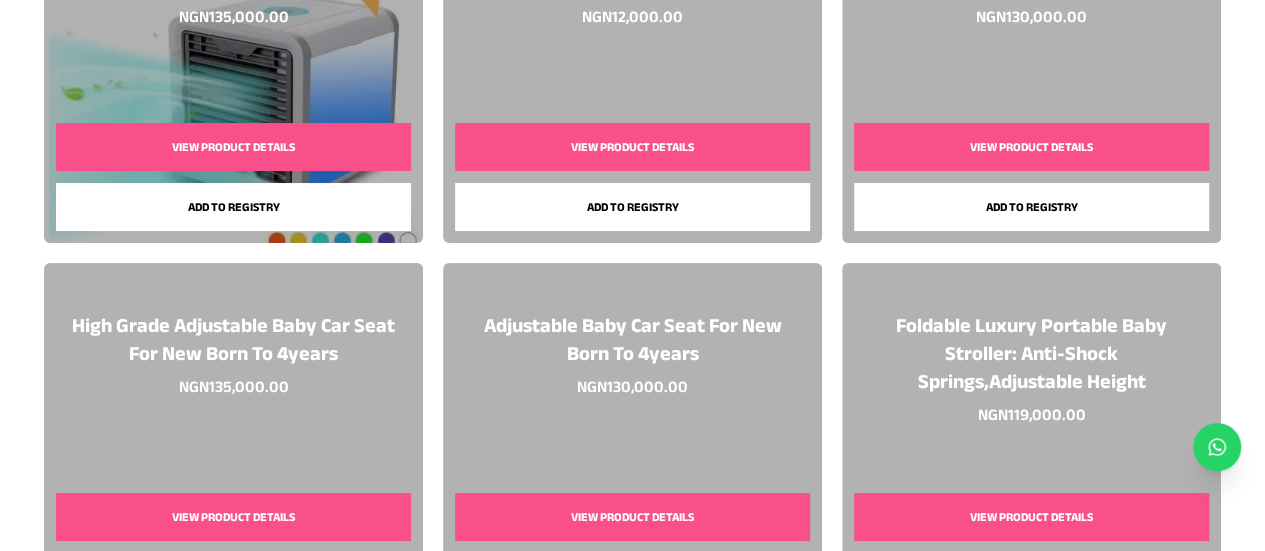 scroll, scrollTop: 2153, scrollLeft: 0, axis: vertical 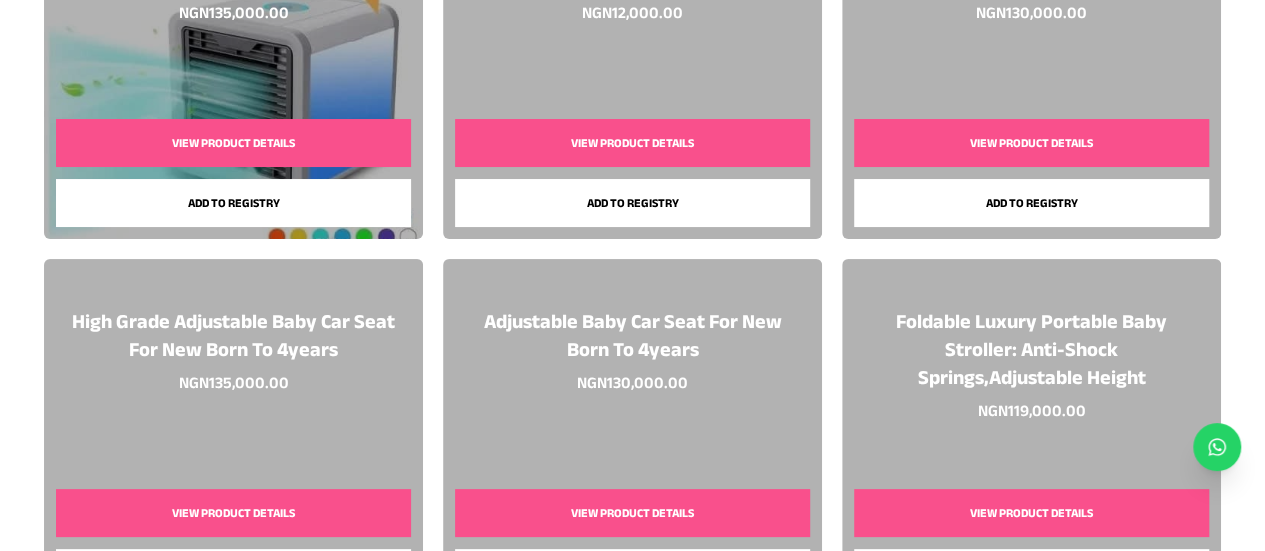 click on "Add to registry" at bounding box center [632, 203] 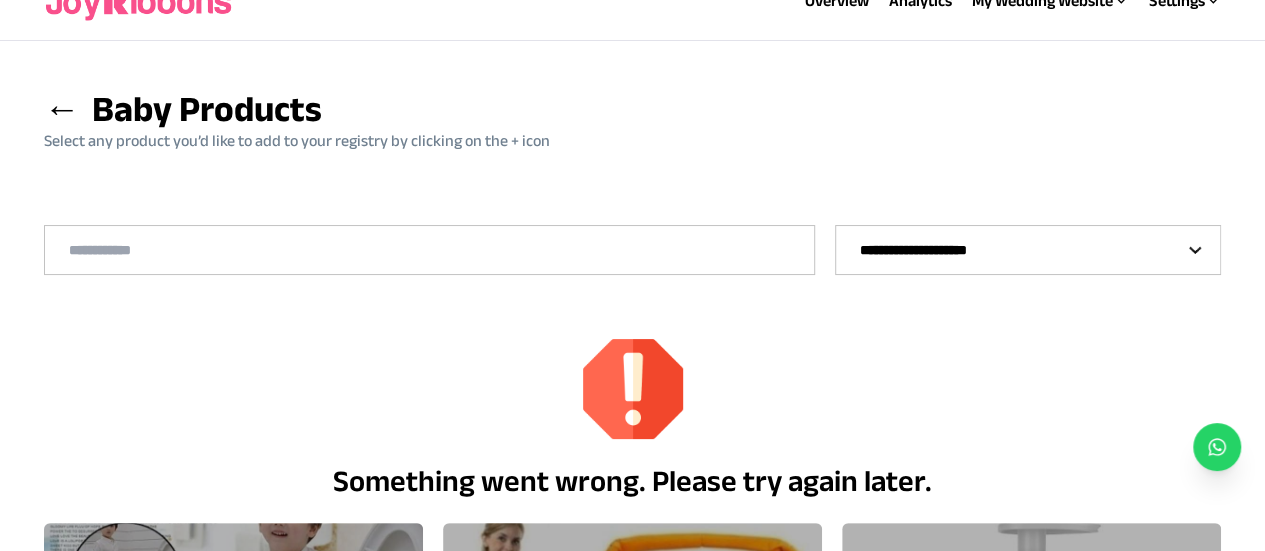 scroll, scrollTop: 0, scrollLeft: 0, axis: both 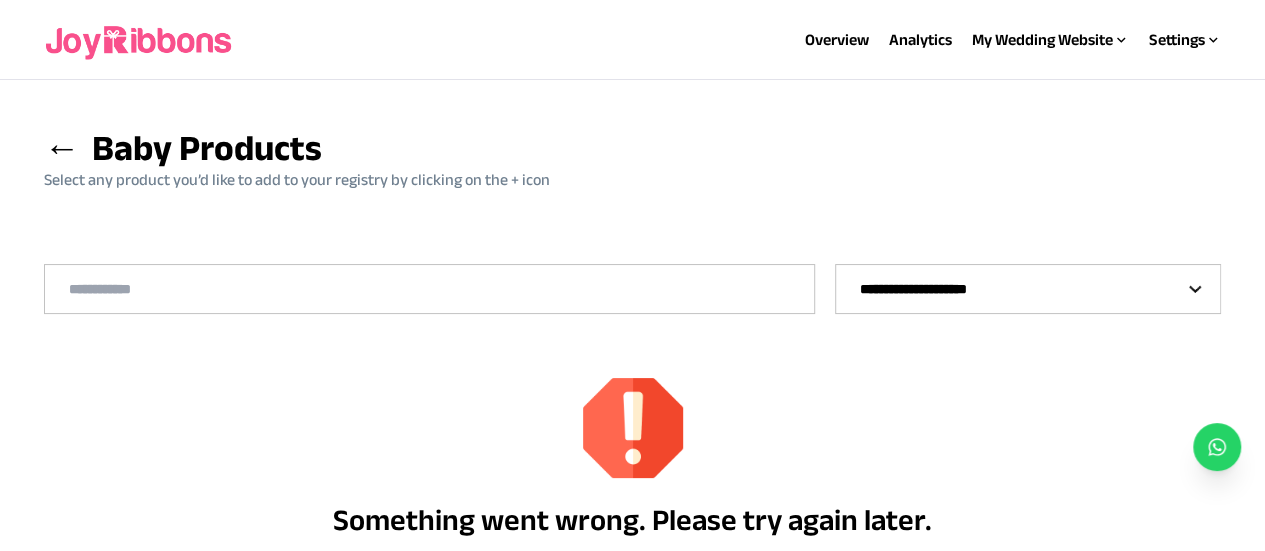 click on "←" at bounding box center [62, 147] 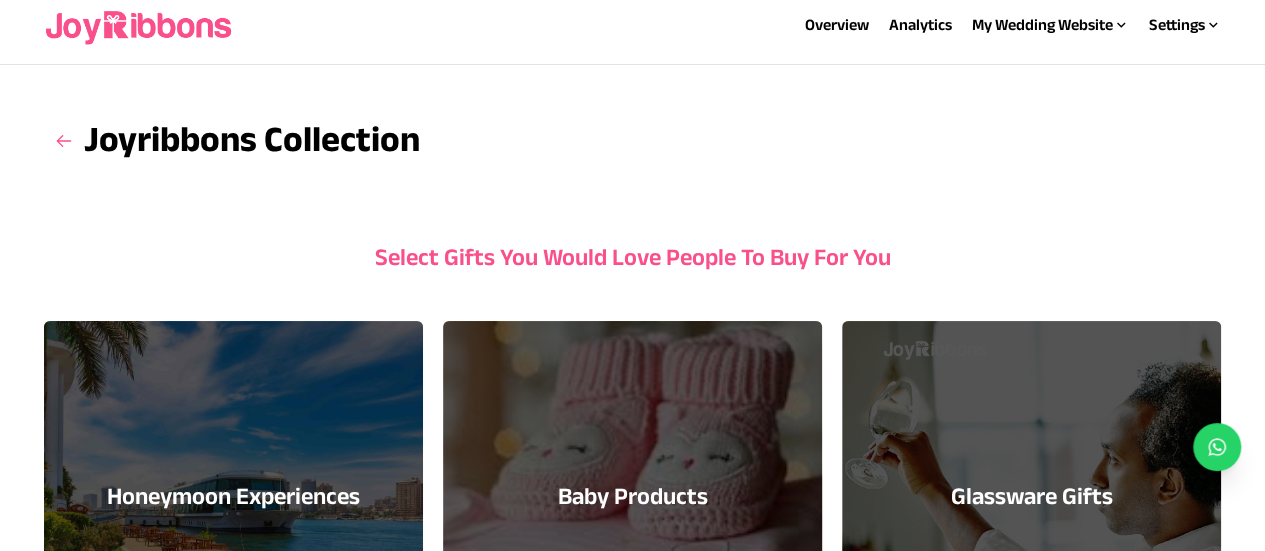 scroll, scrollTop: 0, scrollLeft: 0, axis: both 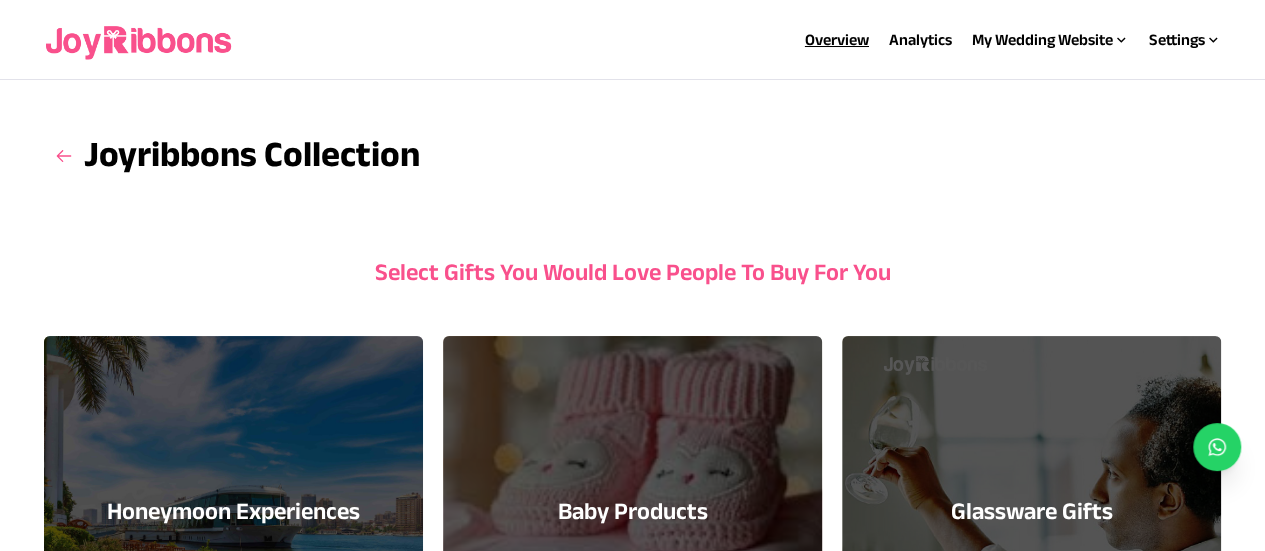 click on "Overview" at bounding box center [837, 39] 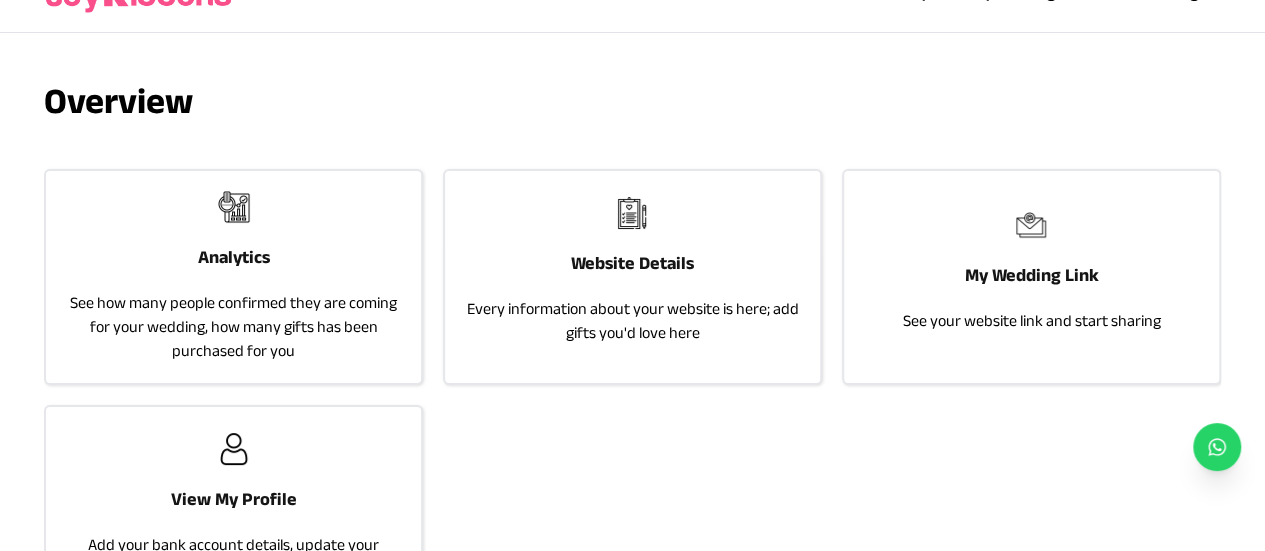 scroll, scrollTop: 48, scrollLeft: 0, axis: vertical 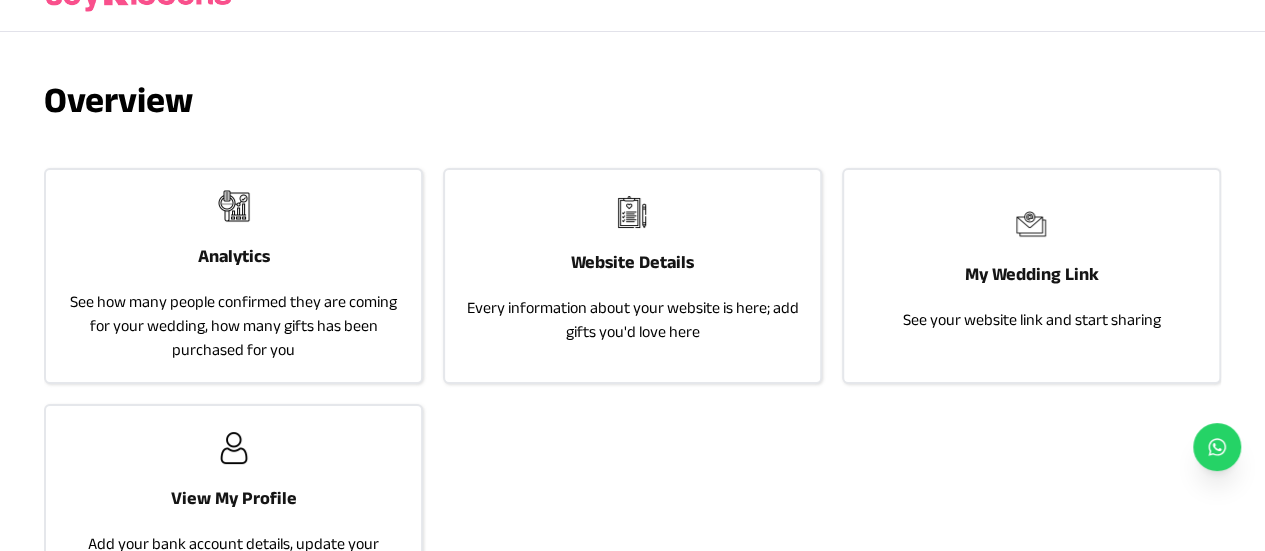 click on "Every information about your website is here; add gifts you'd love here" at bounding box center (632, 320) 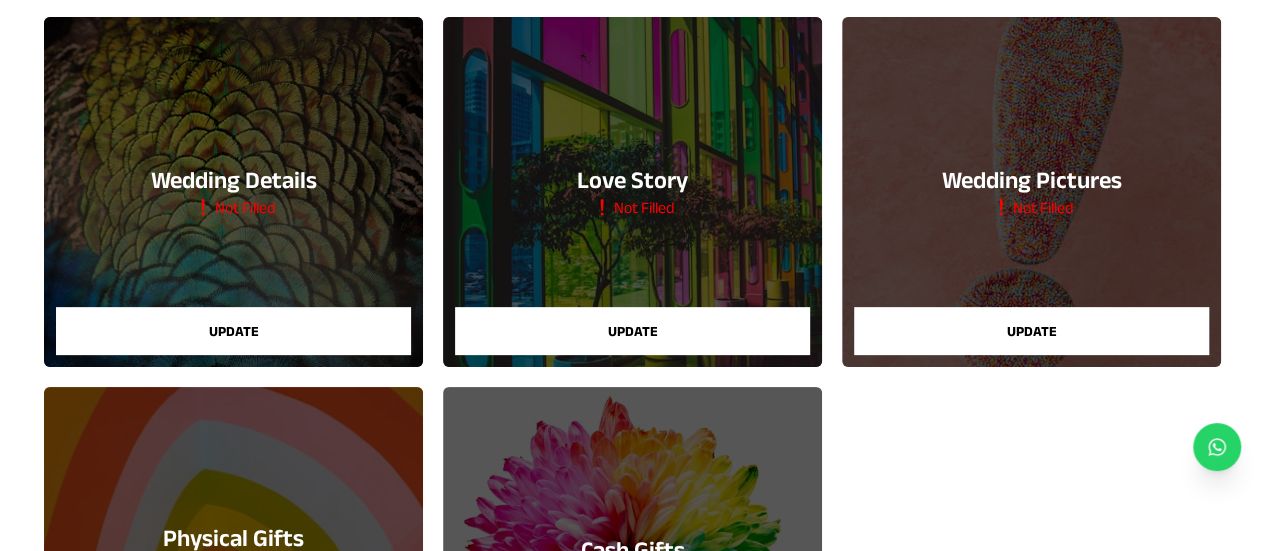 scroll, scrollTop: 198, scrollLeft: 0, axis: vertical 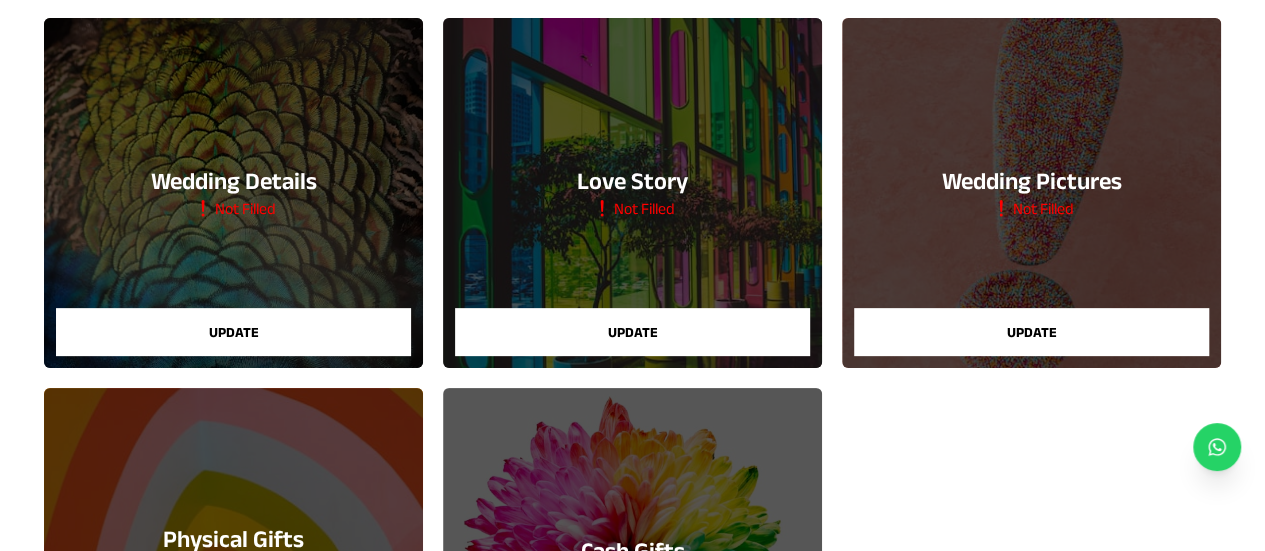 click on "Update" at bounding box center [233, 332] 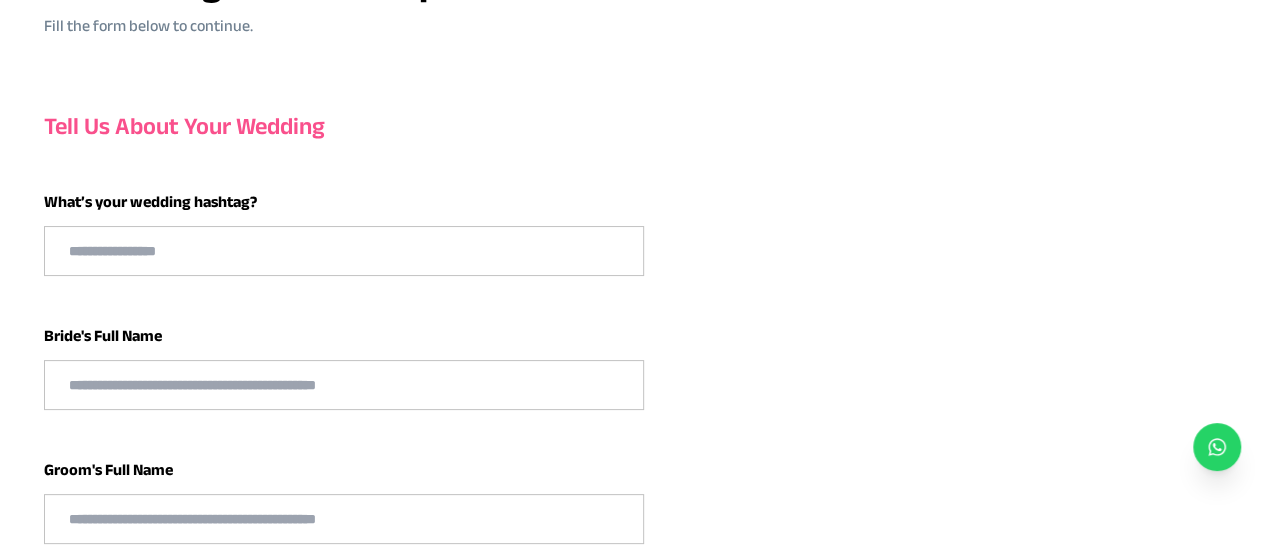 scroll, scrollTop: 166, scrollLeft: 0, axis: vertical 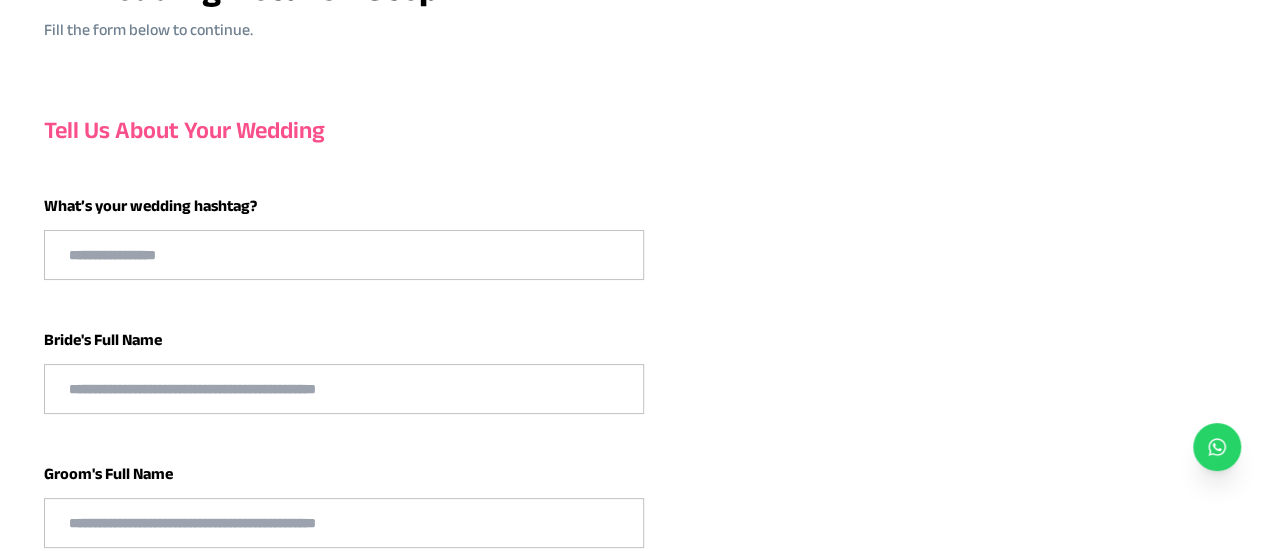 click at bounding box center [344, 255] 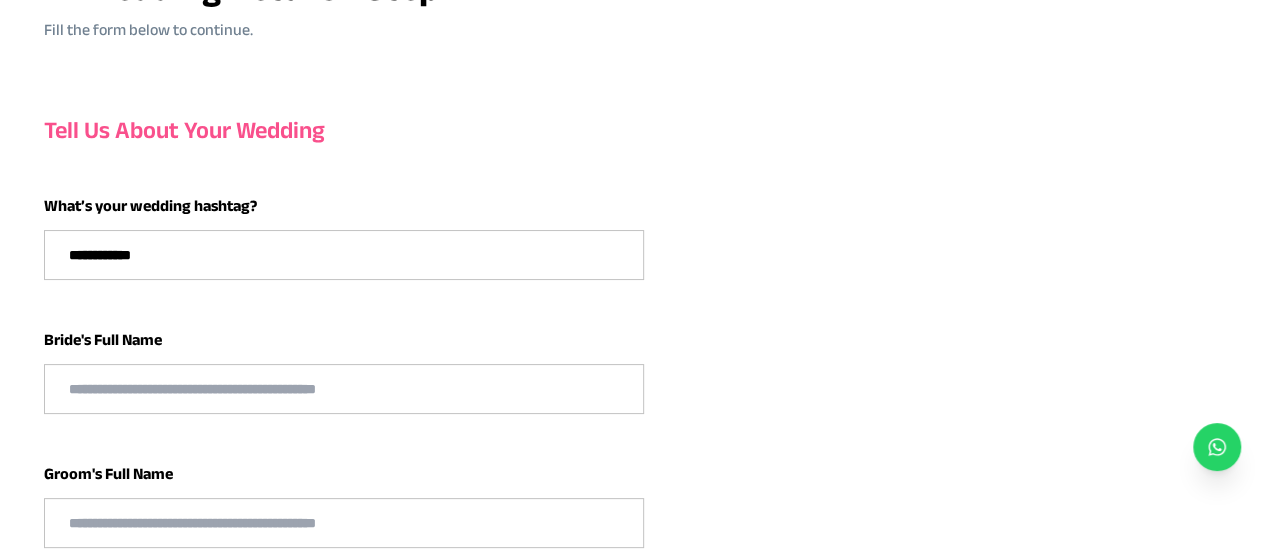 type on "**********" 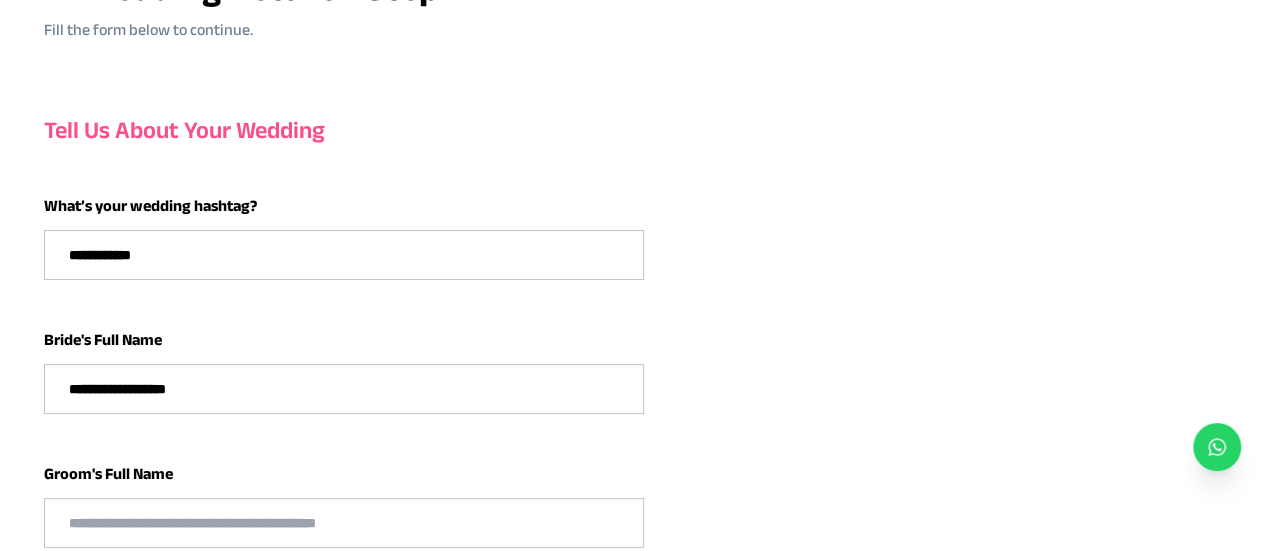 type on "**********" 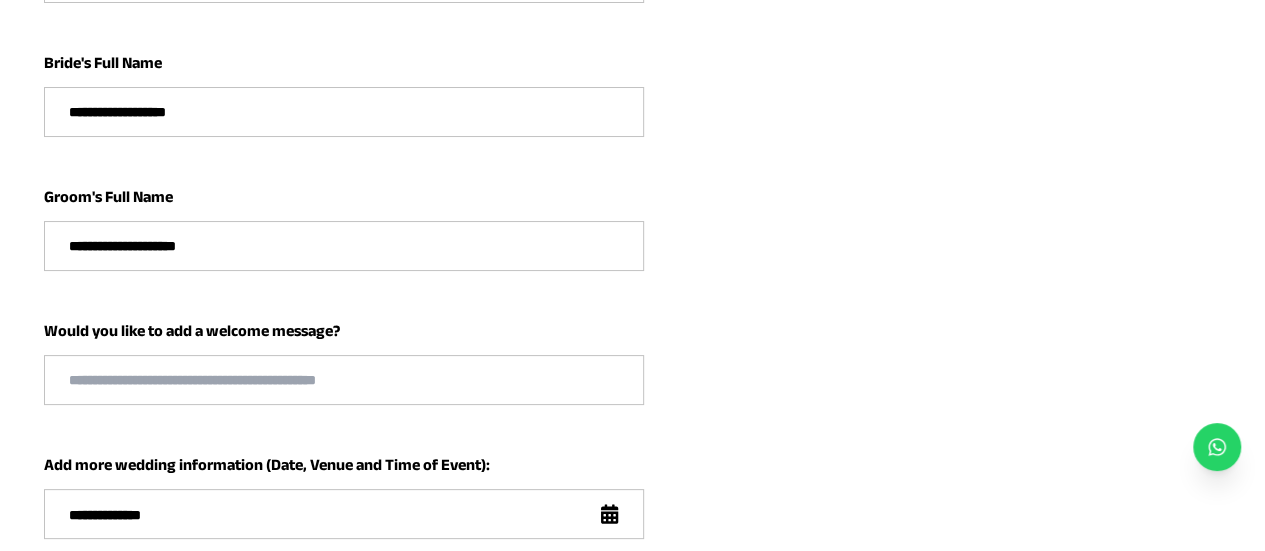scroll, scrollTop: 459, scrollLeft: 0, axis: vertical 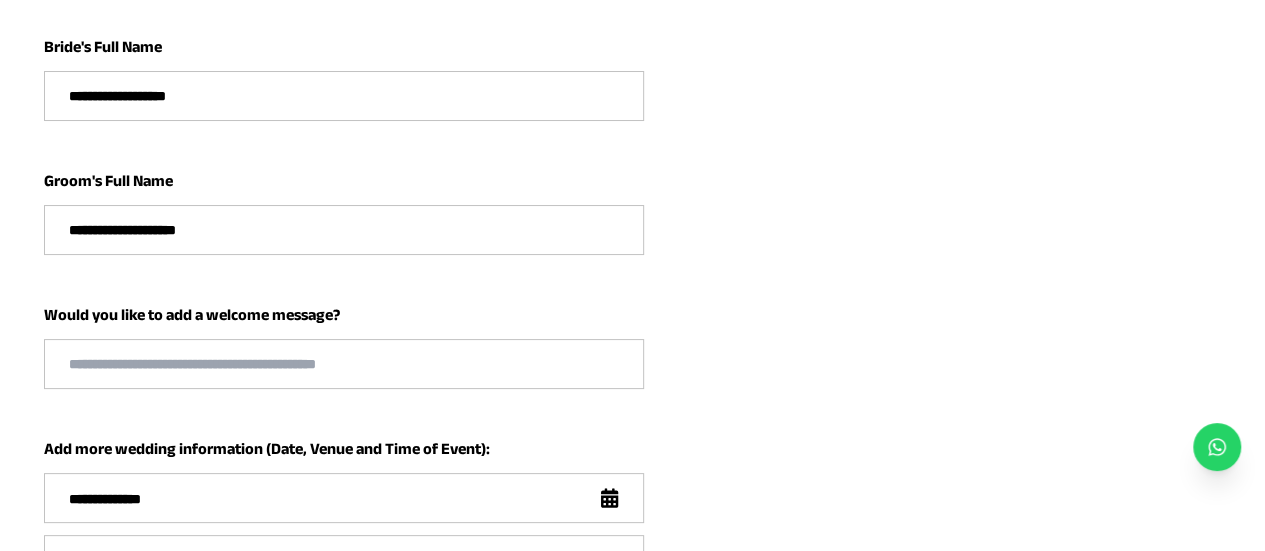 type on "**********" 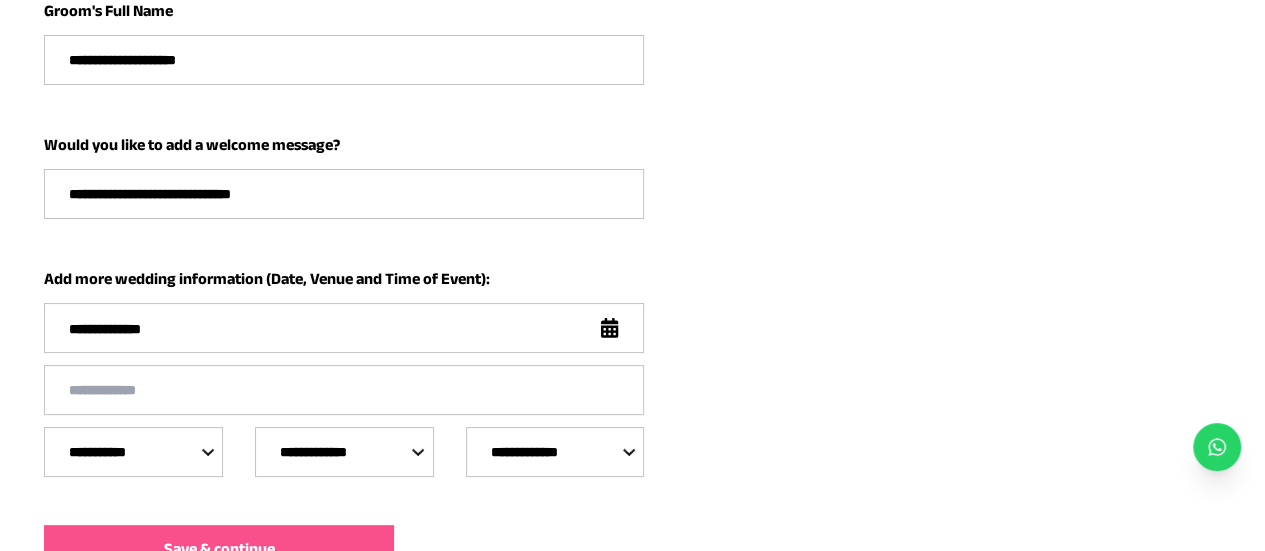 scroll, scrollTop: 631, scrollLeft: 0, axis: vertical 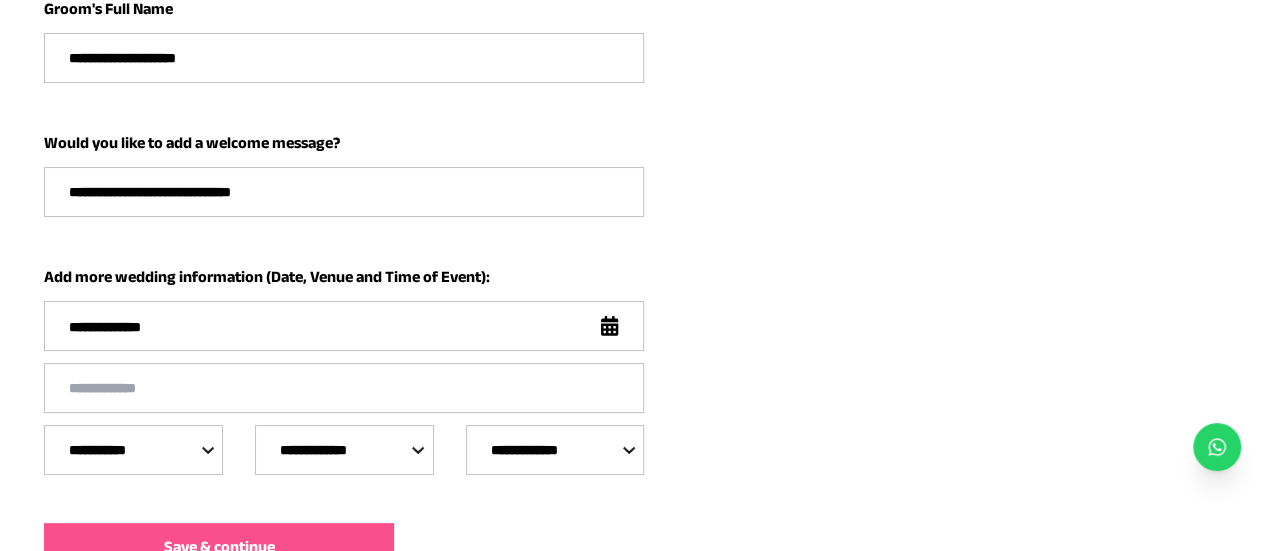 type on "**********" 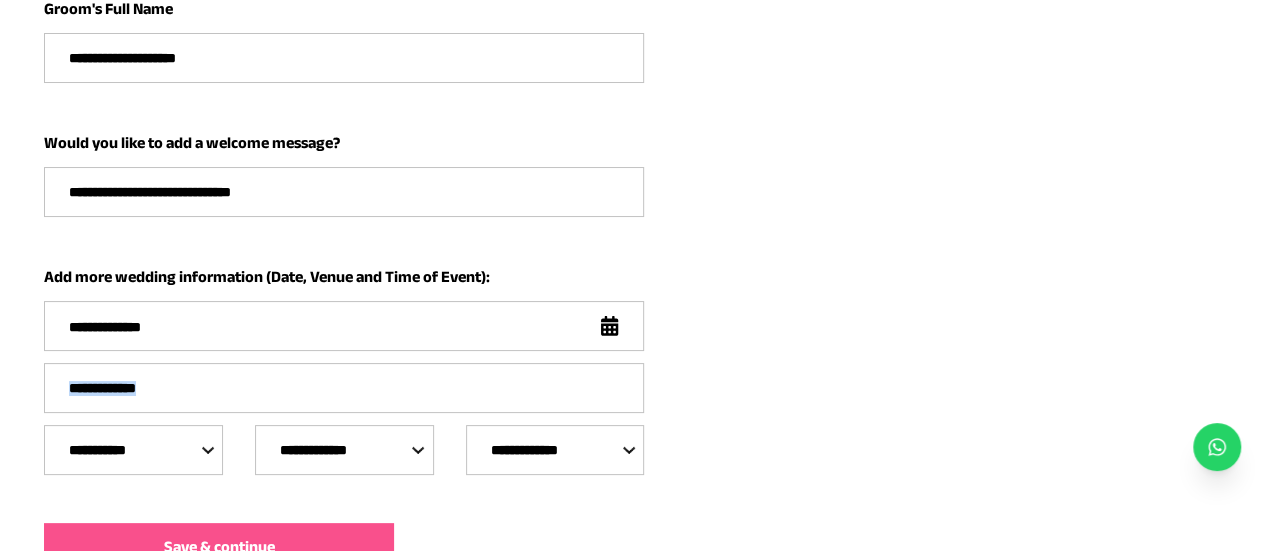 click 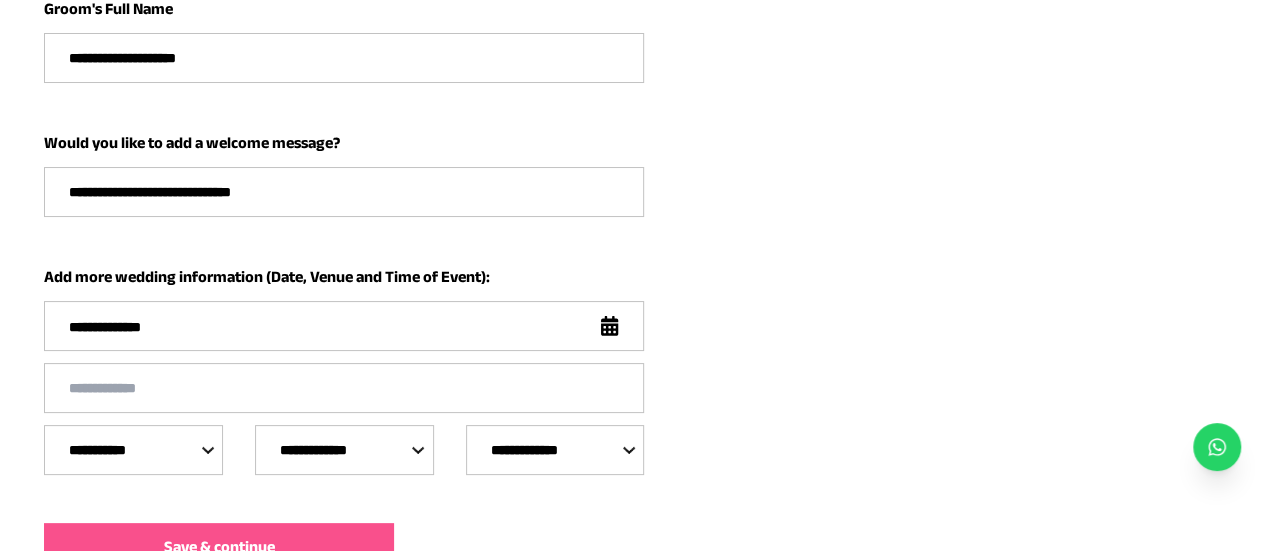 click 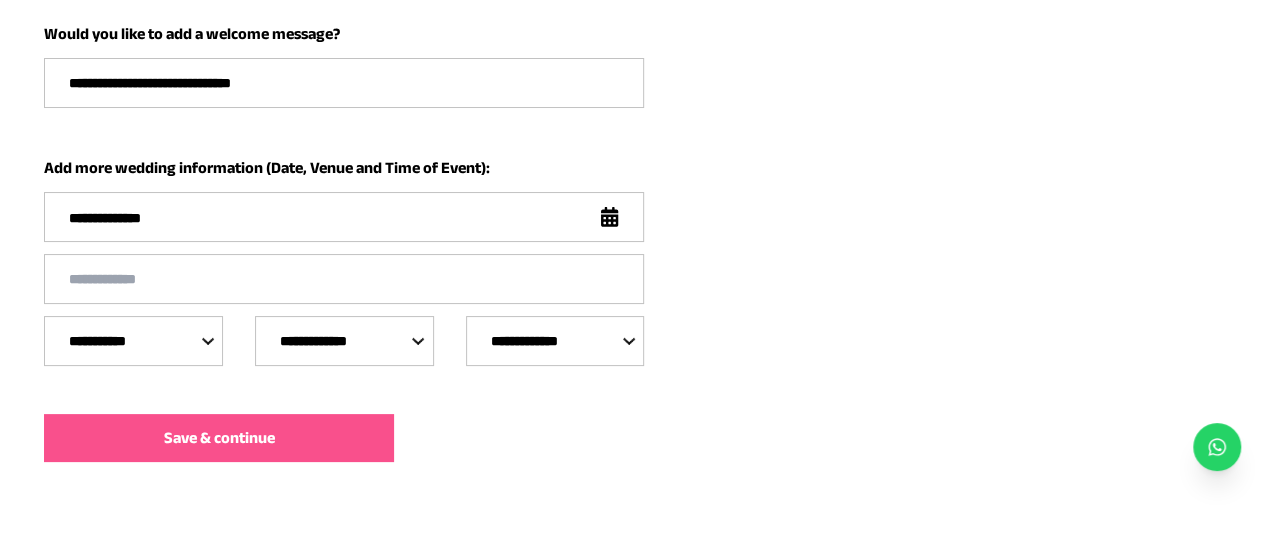 scroll, scrollTop: 741, scrollLeft: 0, axis: vertical 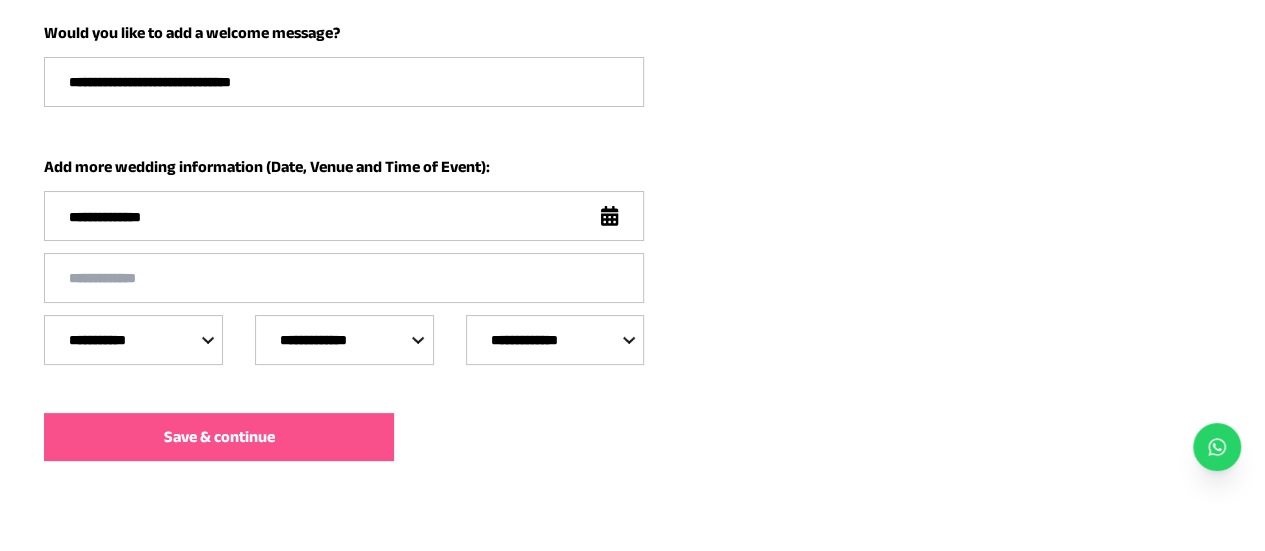 click on "**********" at bounding box center (344, 216) 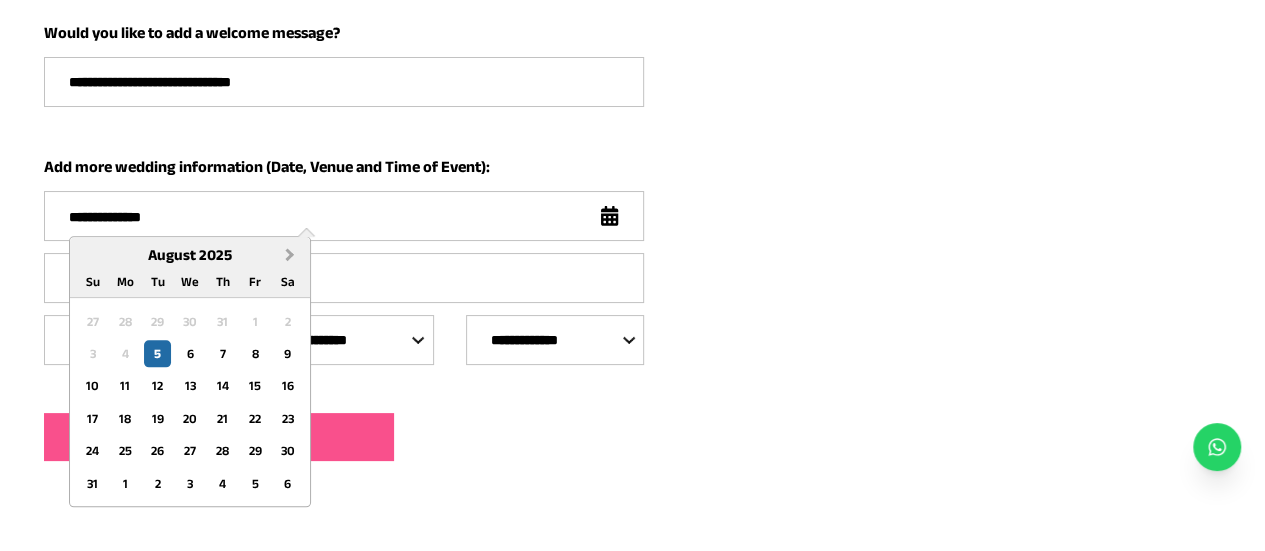 click on "Next Month" at bounding box center [292, 255] 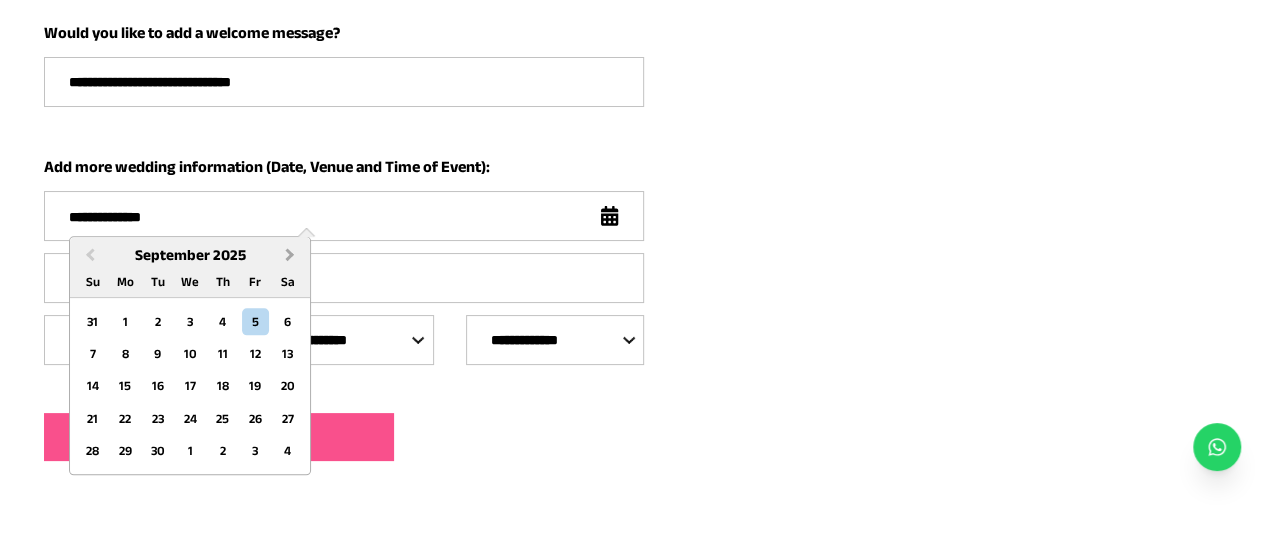 click on "Next Month" at bounding box center [292, 255] 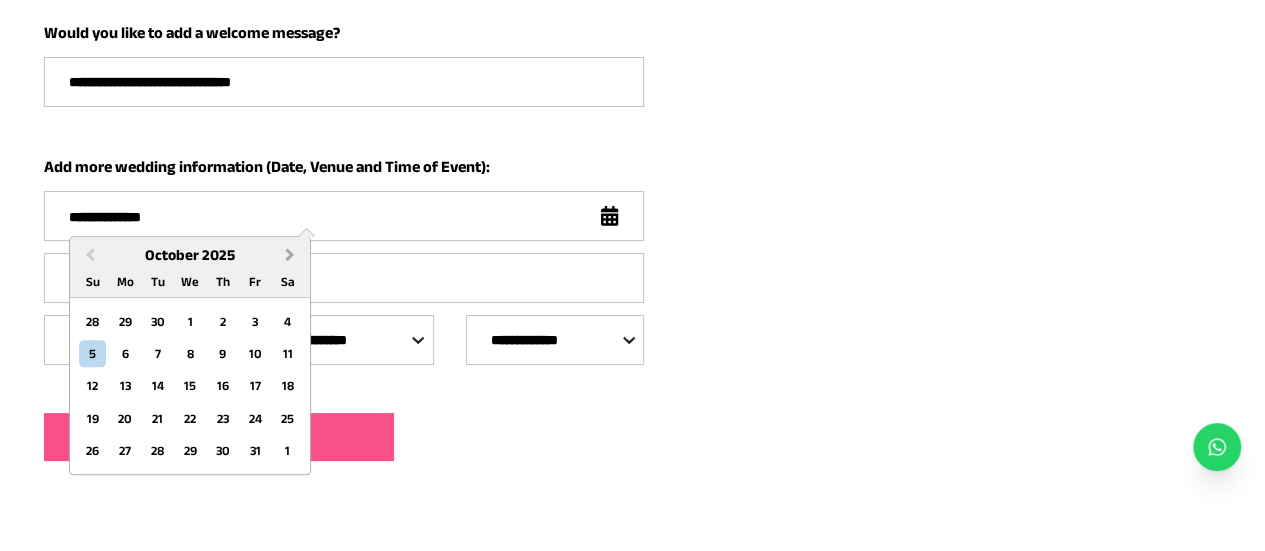click on "Next Month" at bounding box center [292, 255] 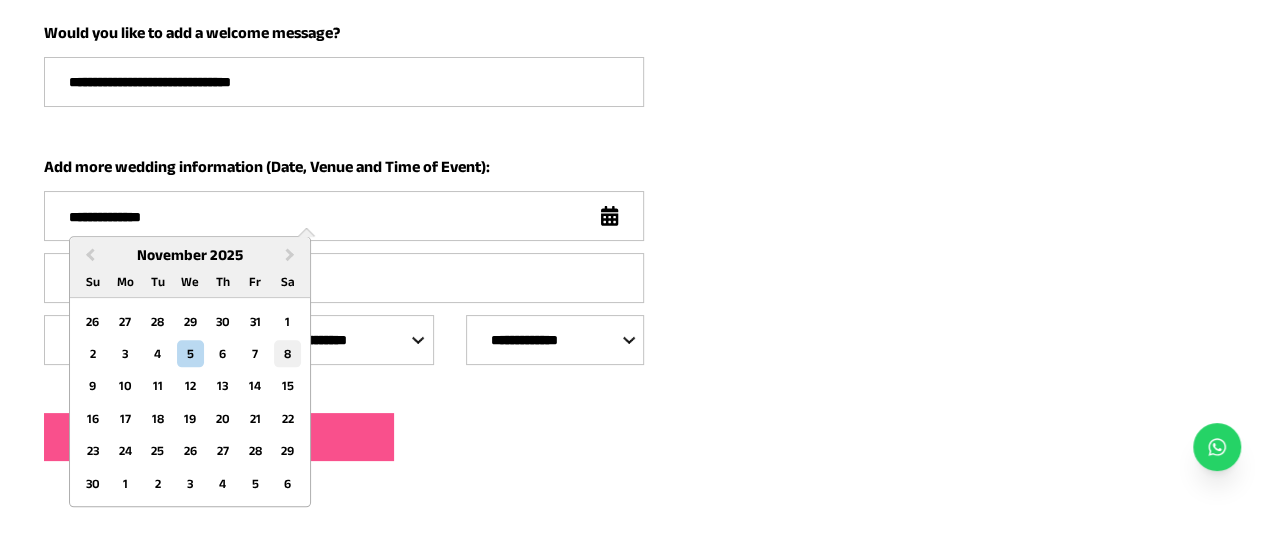 click on "8" at bounding box center [287, 353] 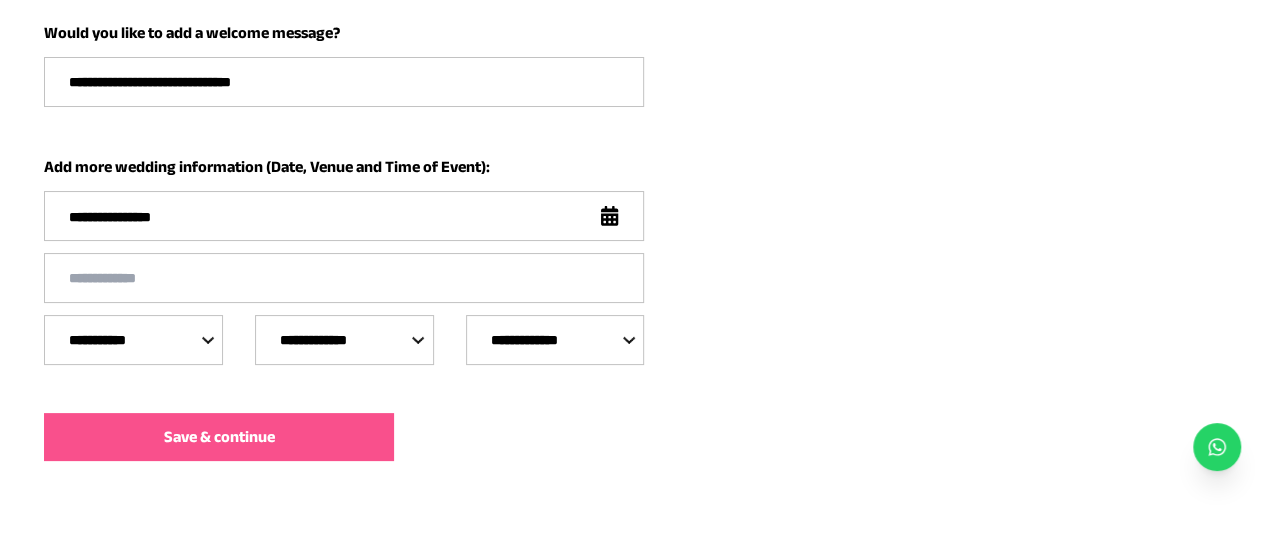 click on "**********" at bounding box center [133, 340] 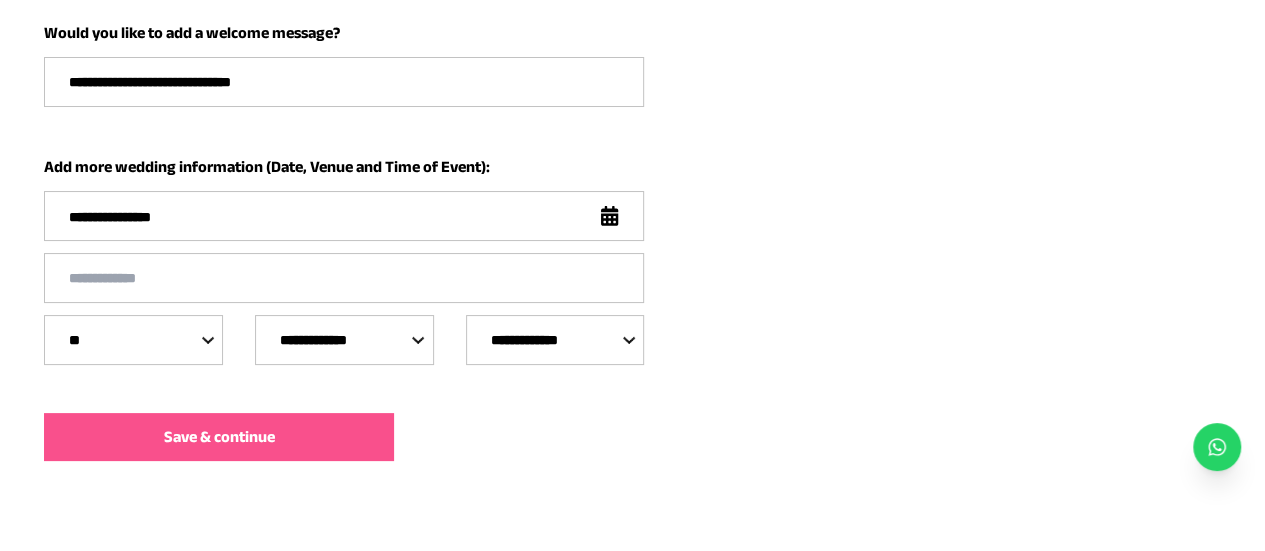 click on "**********" at bounding box center (133, 340) 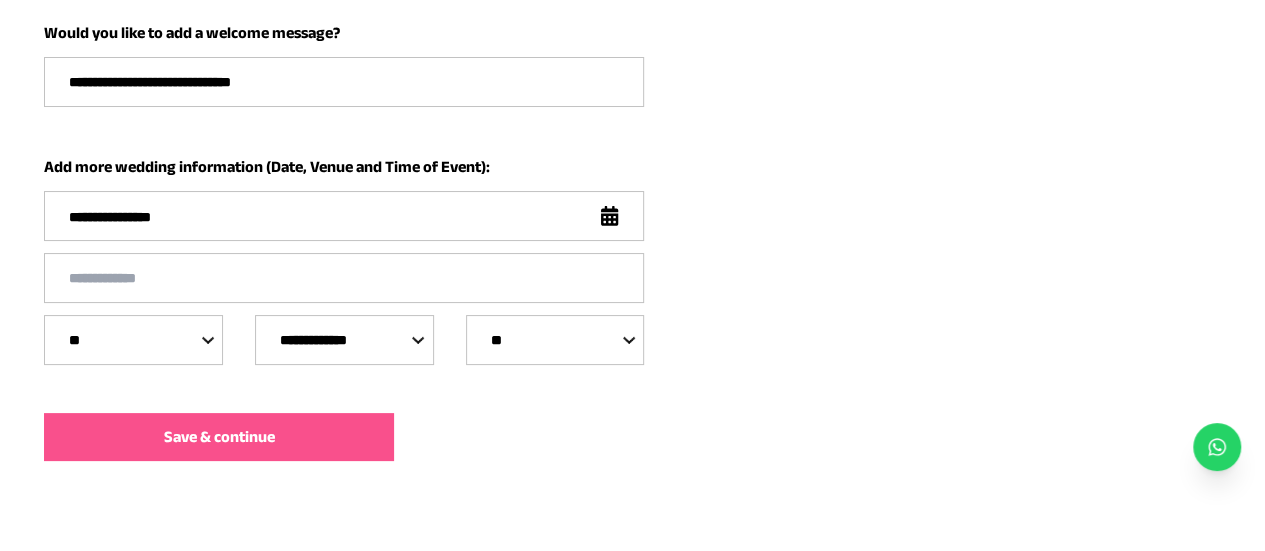 click on "**********" at bounding box center (555, 340) 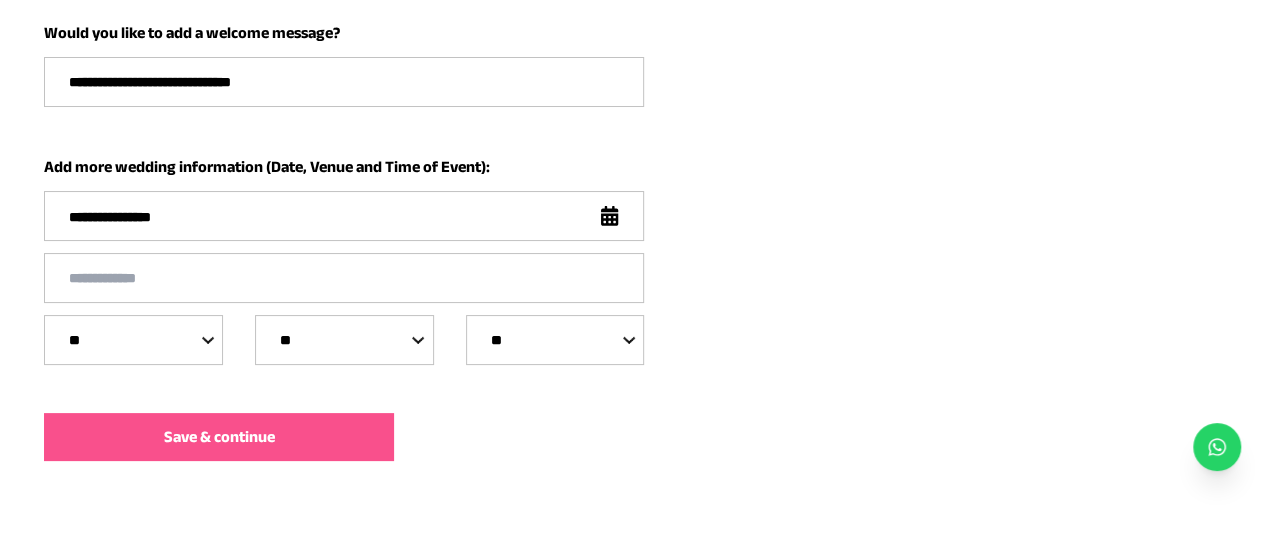 click on "**********" at bounding box center (344, 340) 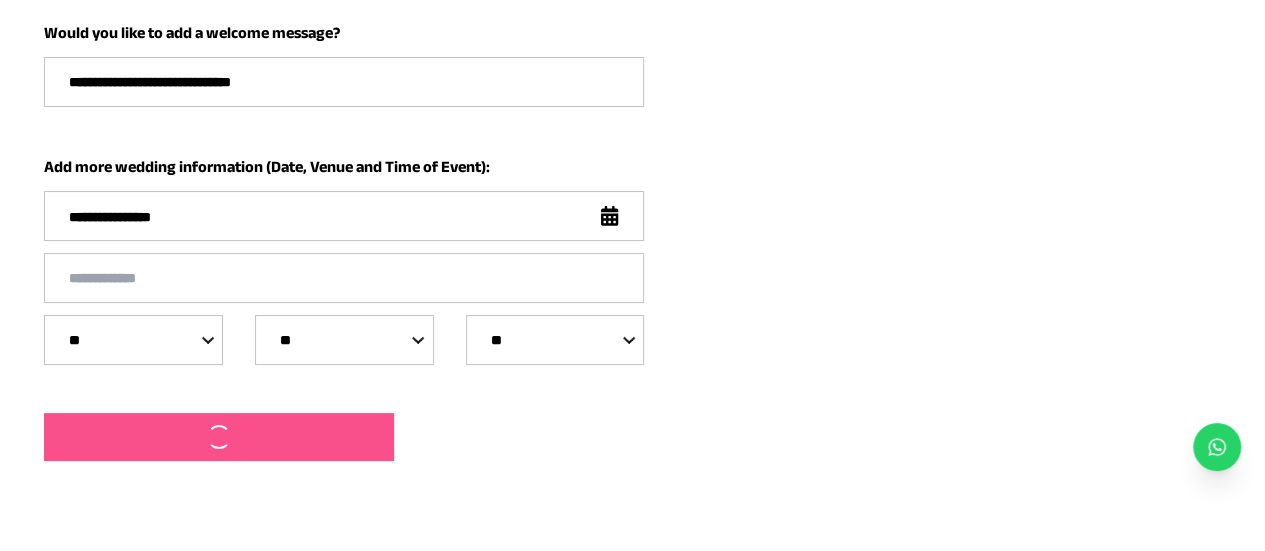scroll, scrollTop: 619, scrollLeft: 0, axis: vertical 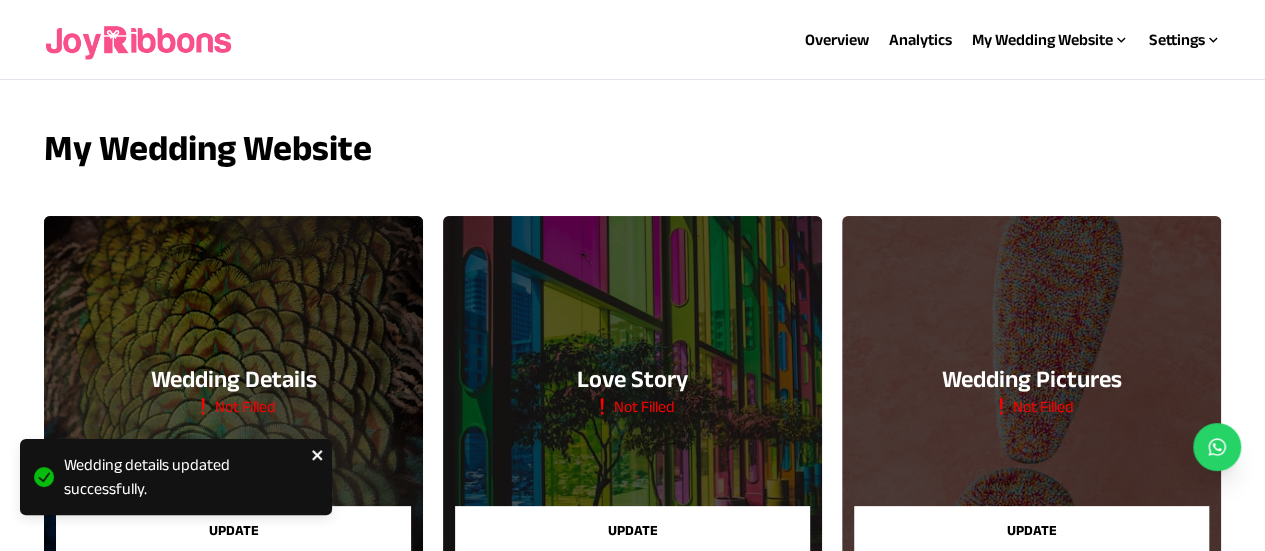 click 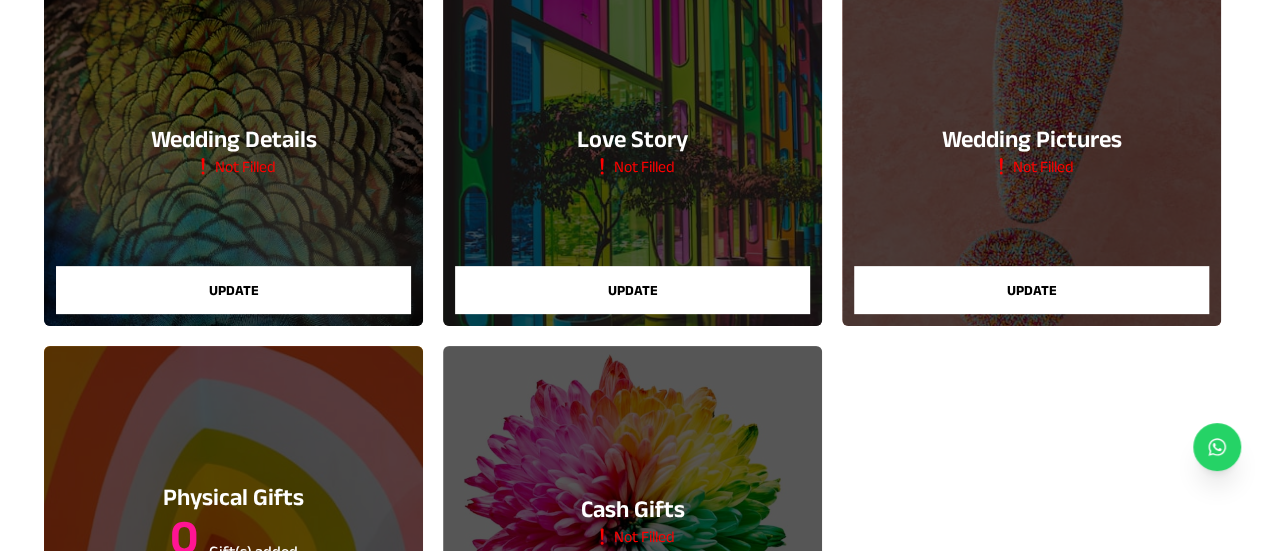scroll, scrollTop: 241, scrollLeft: 0, axis: vertical 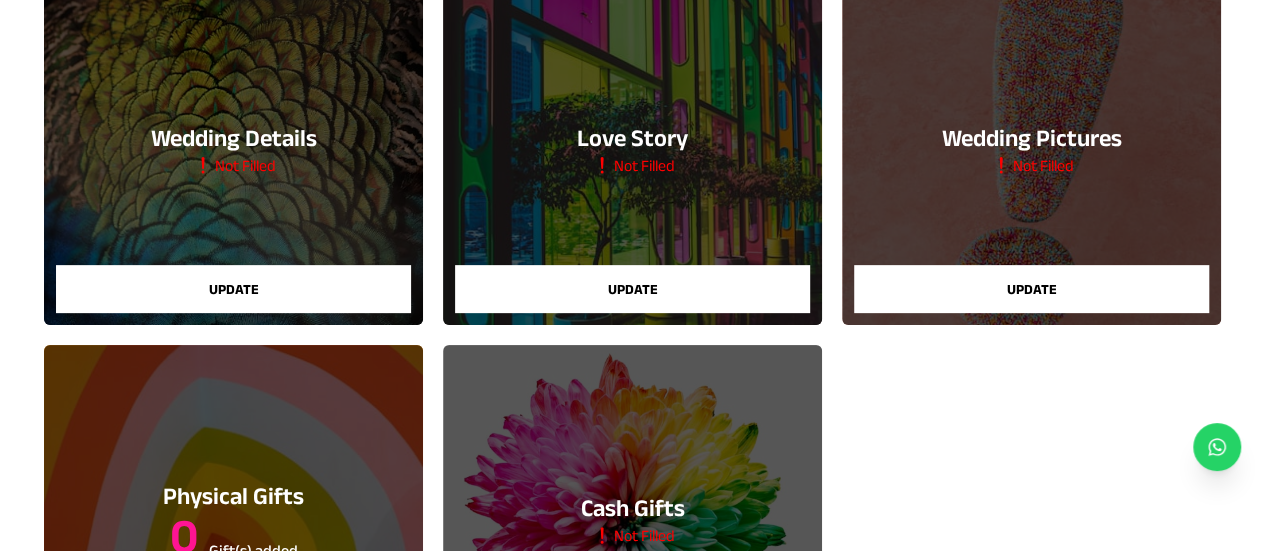 click on "Update" at bounding box center [1031, 289] 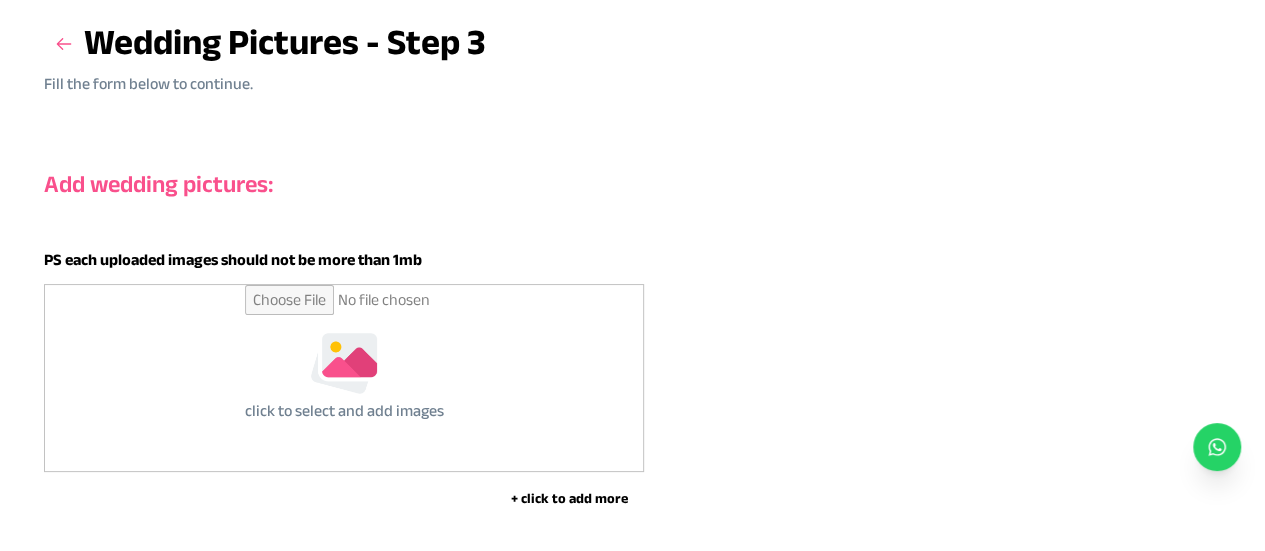scroll, scrollTop: 0, scrollLeft: 0, axis: both 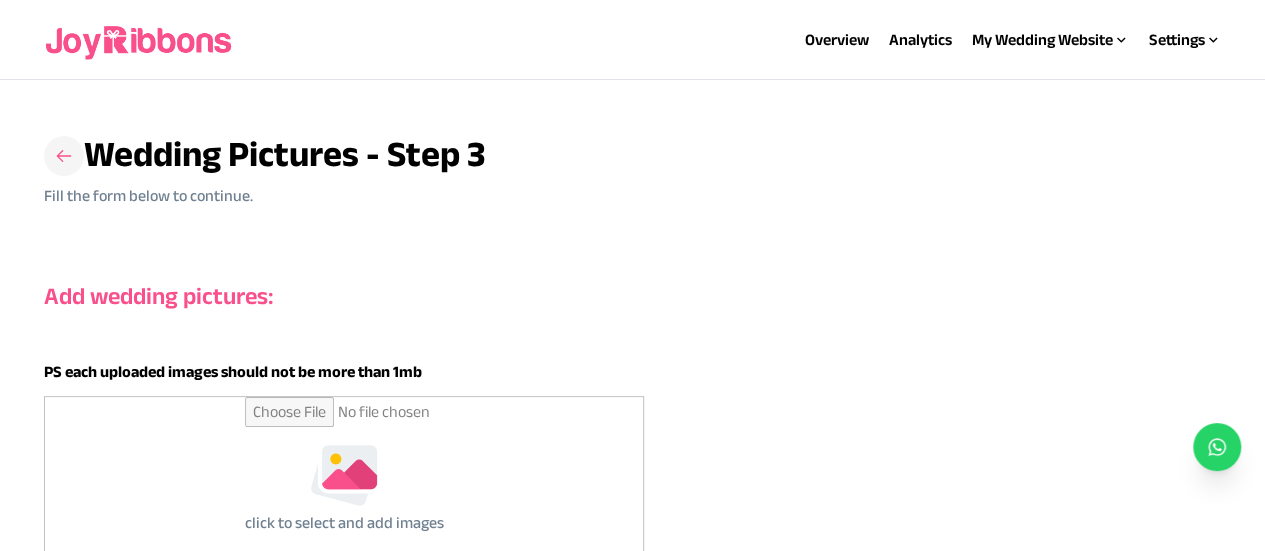 click at bounding box center (64, 156) 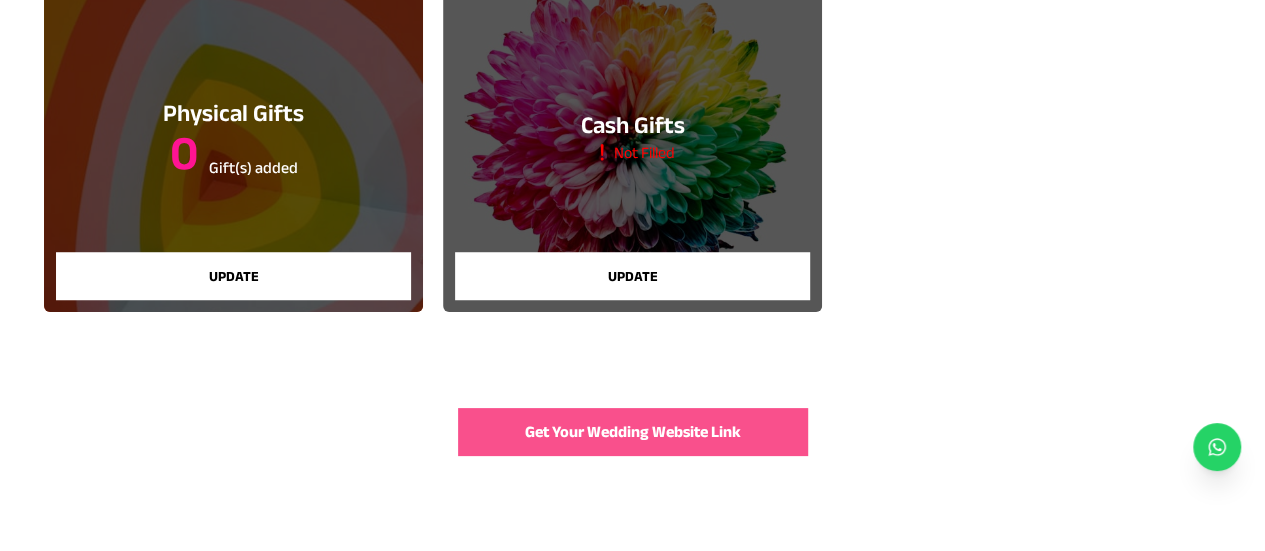 scroll, scrollTop: 620, scrollLeft: 0, axis: vertical 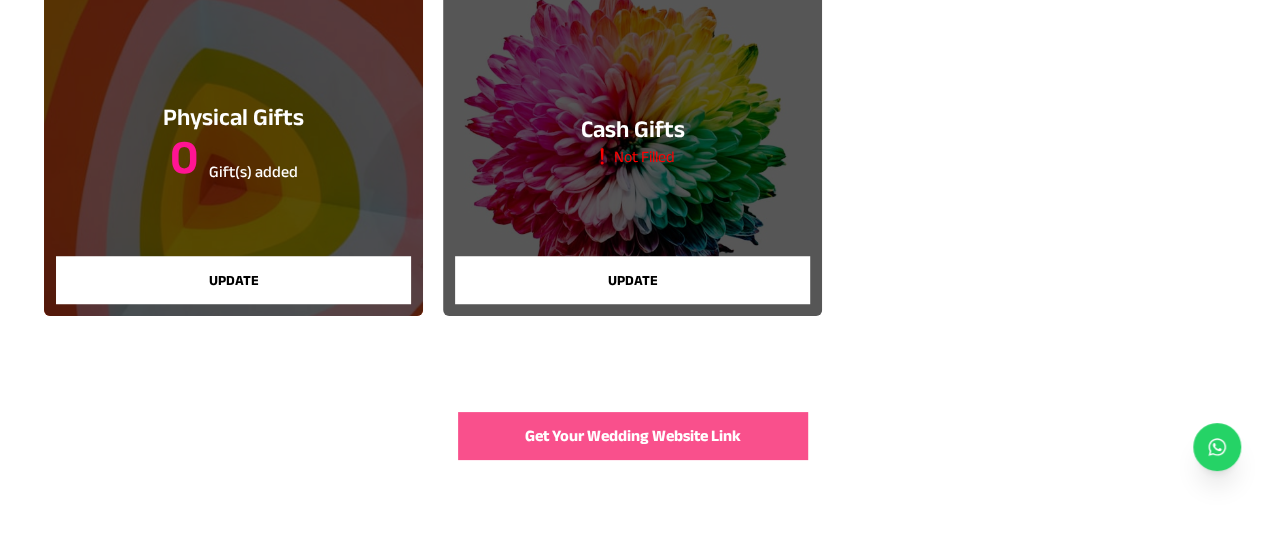 click on "Get Your Wedding Website Link" at bounding box center [633, 436] 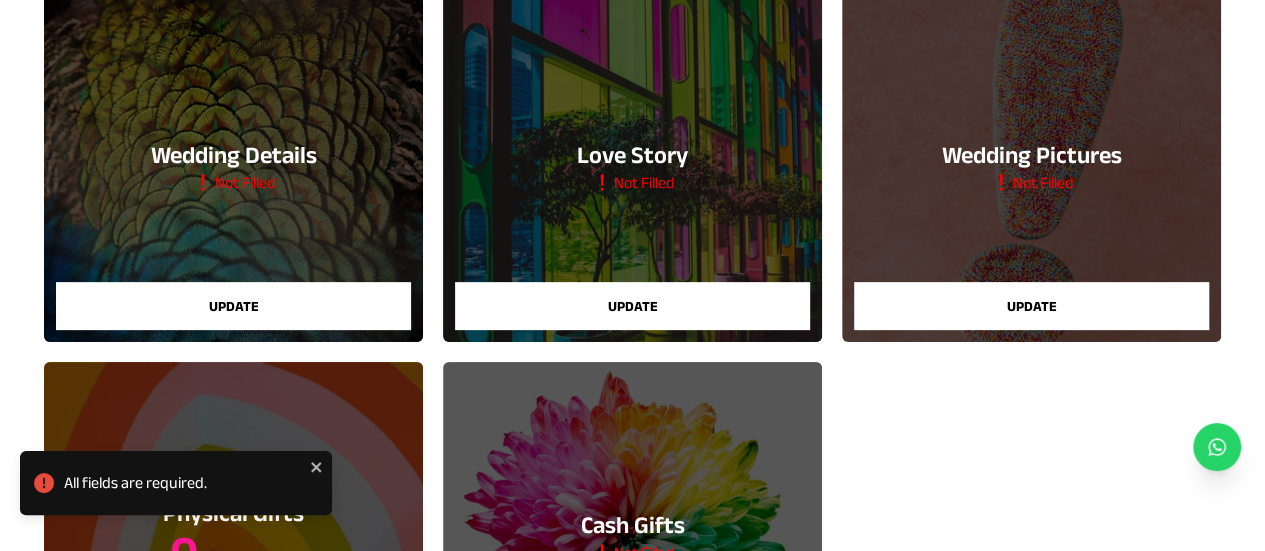 scroll, scrollTop: 194, scrollLeft: 0, axis: vertical 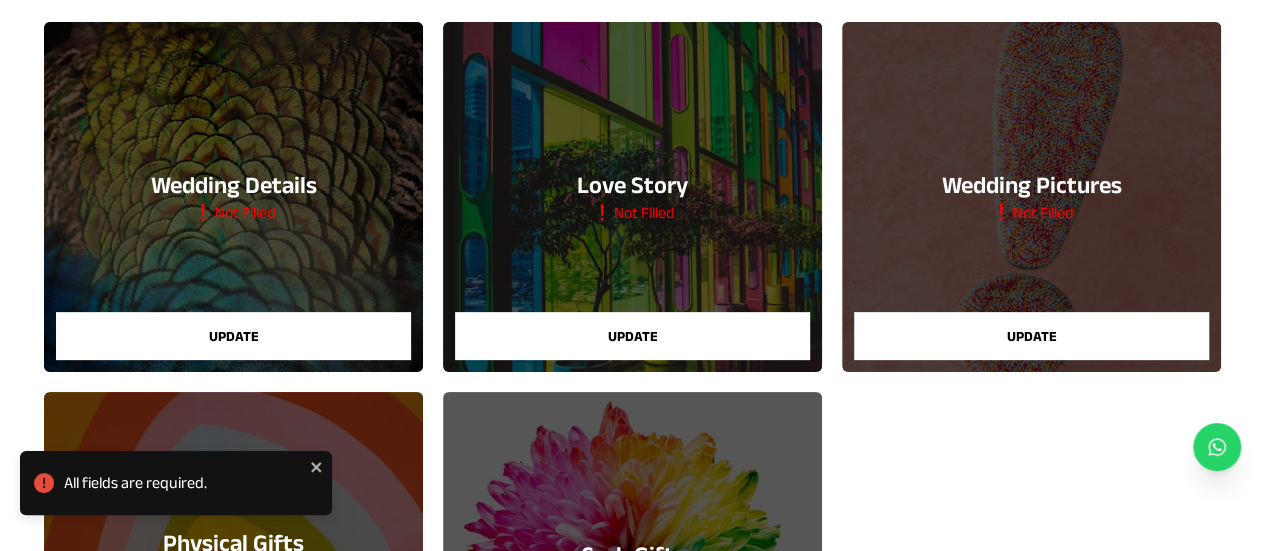 click on "Update" at bounding box center [233, 330] 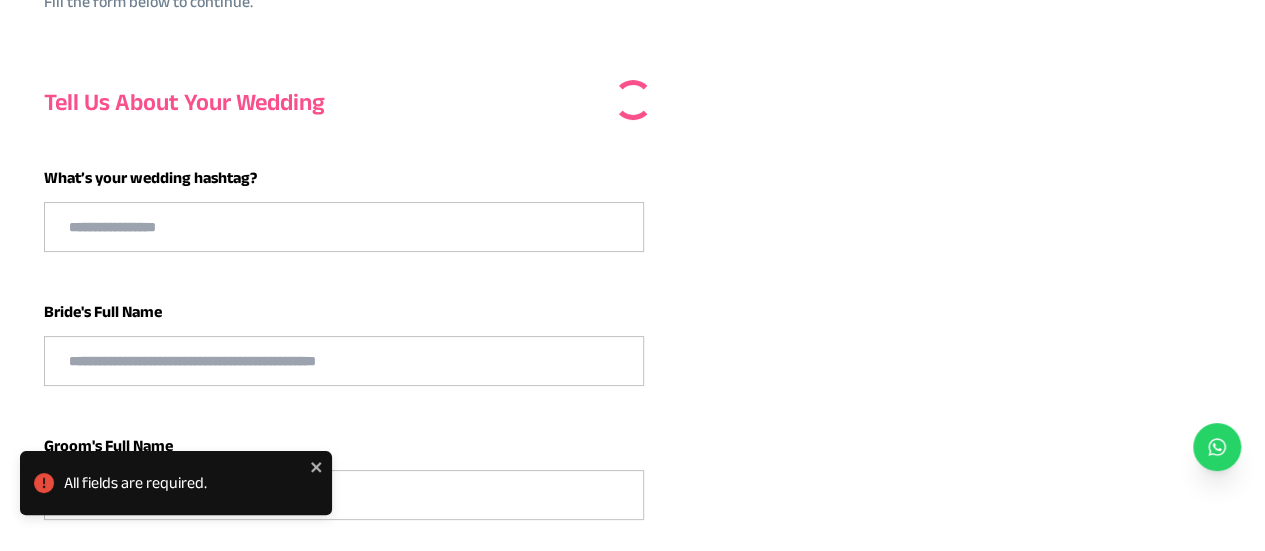 scroll, scrollTop: 0, scrollLeft: 0, axis: both 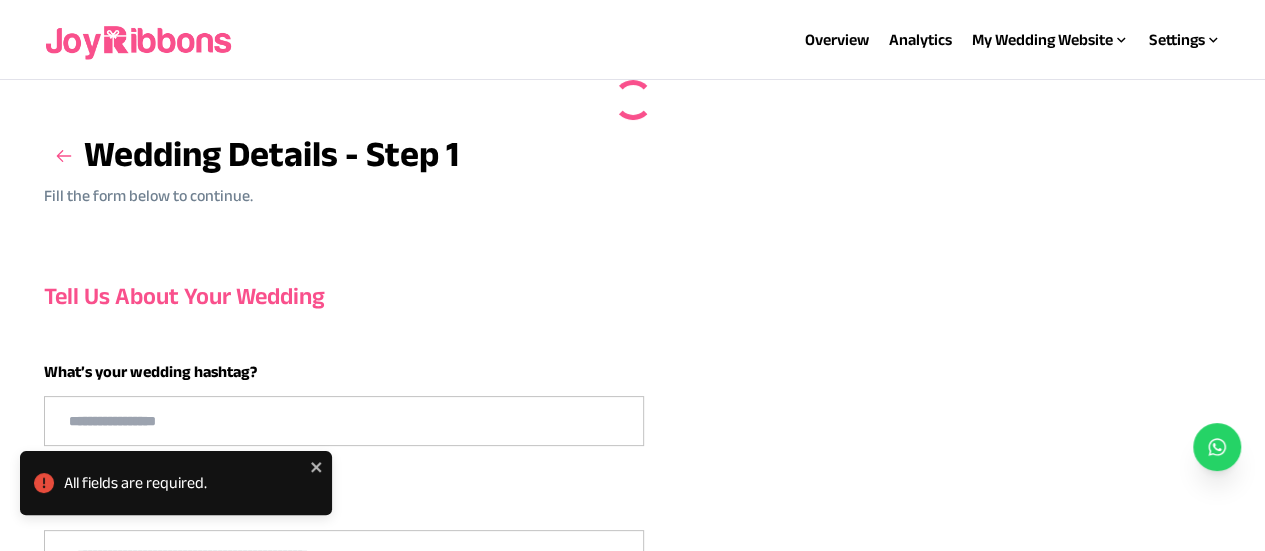 type on "**********" 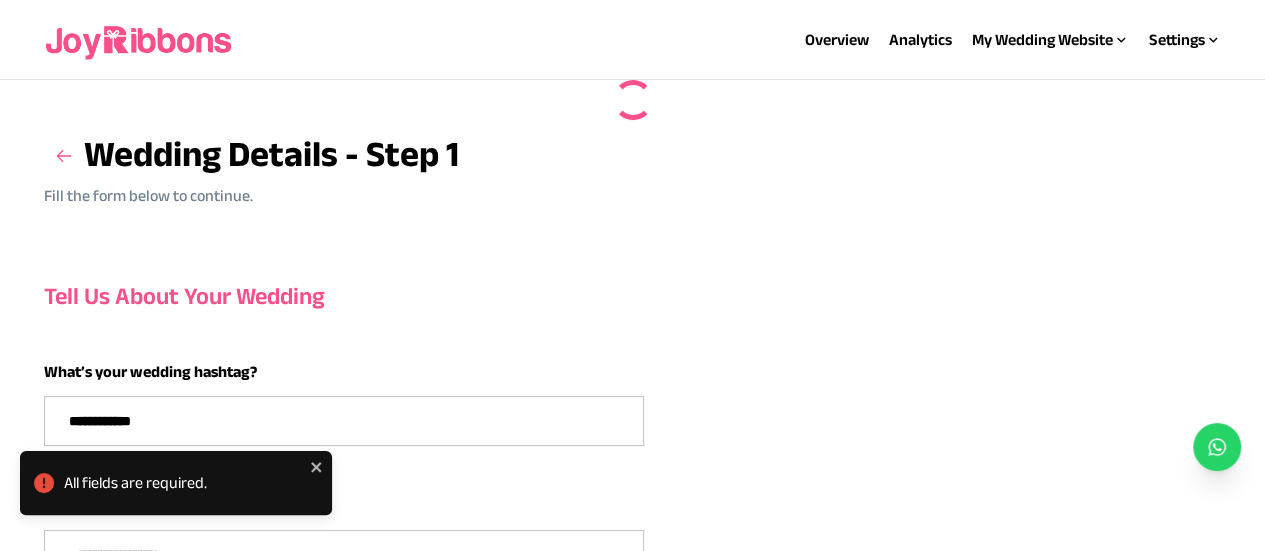 select on "**" 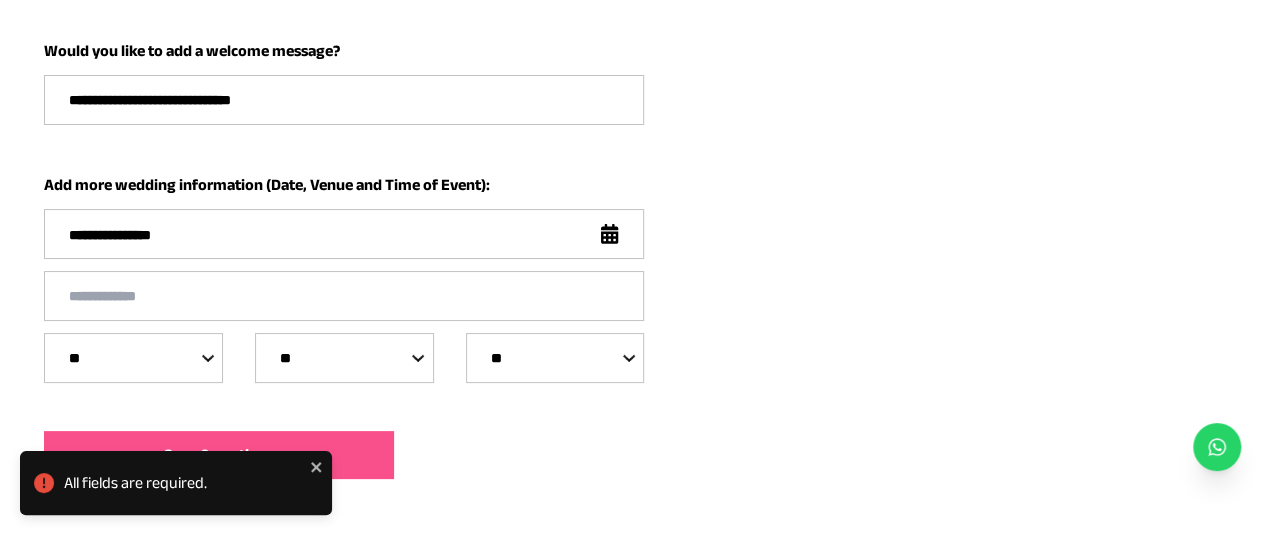 scroll, scrollTop: 725, scrollLeft: 0, axis: vertical 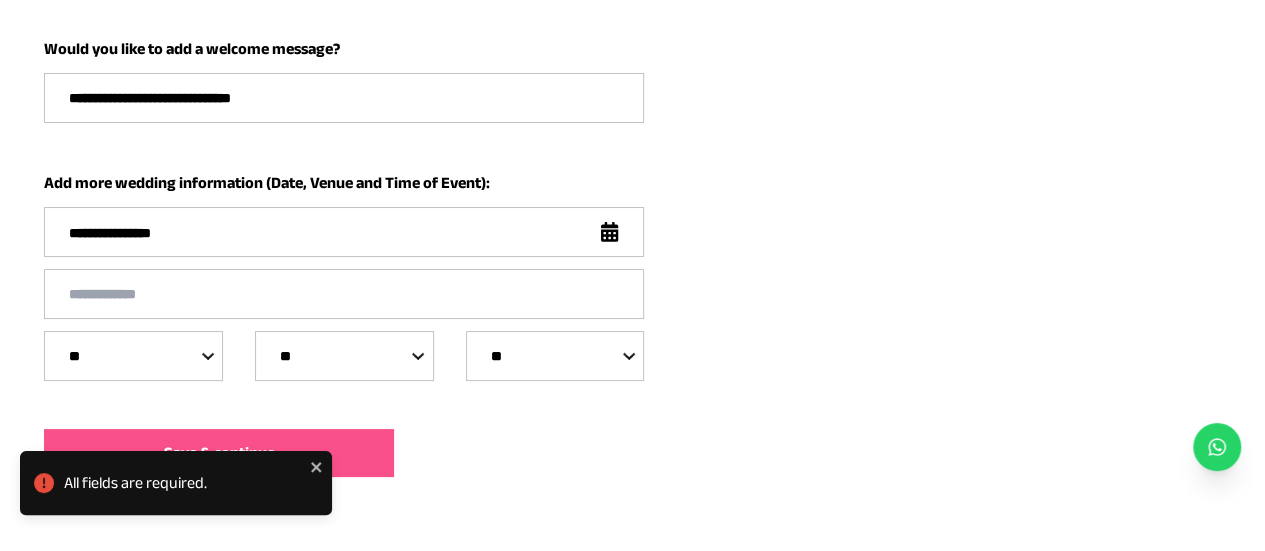 click on "Save & continue" at bounding box center [219, 453] 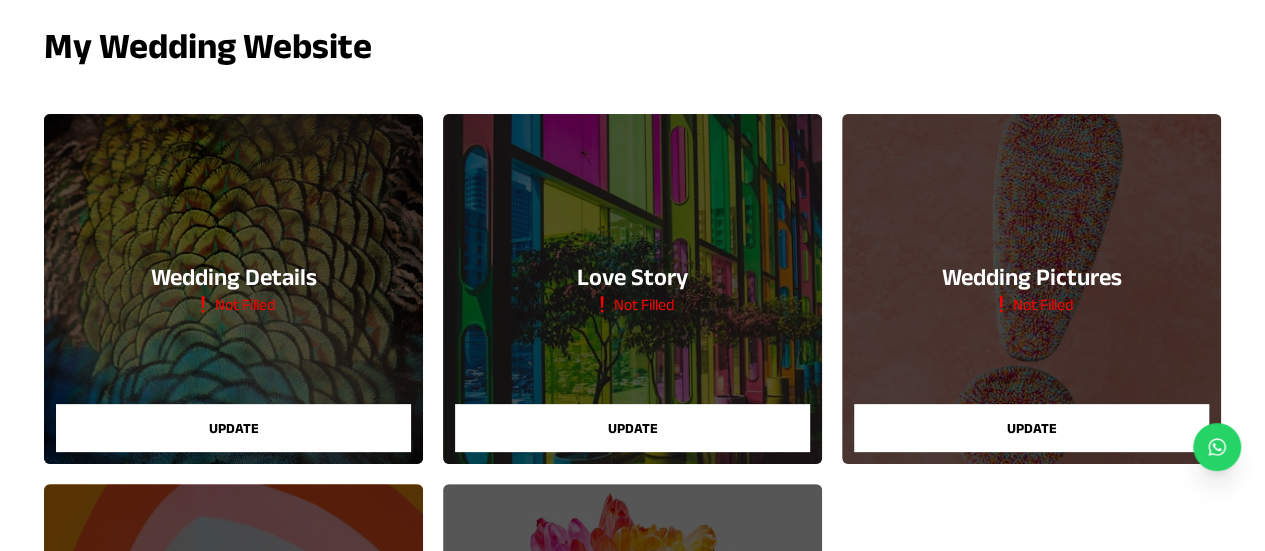 scroll, scrollTop: 101, scrollLeft: 0, axis: vertical 